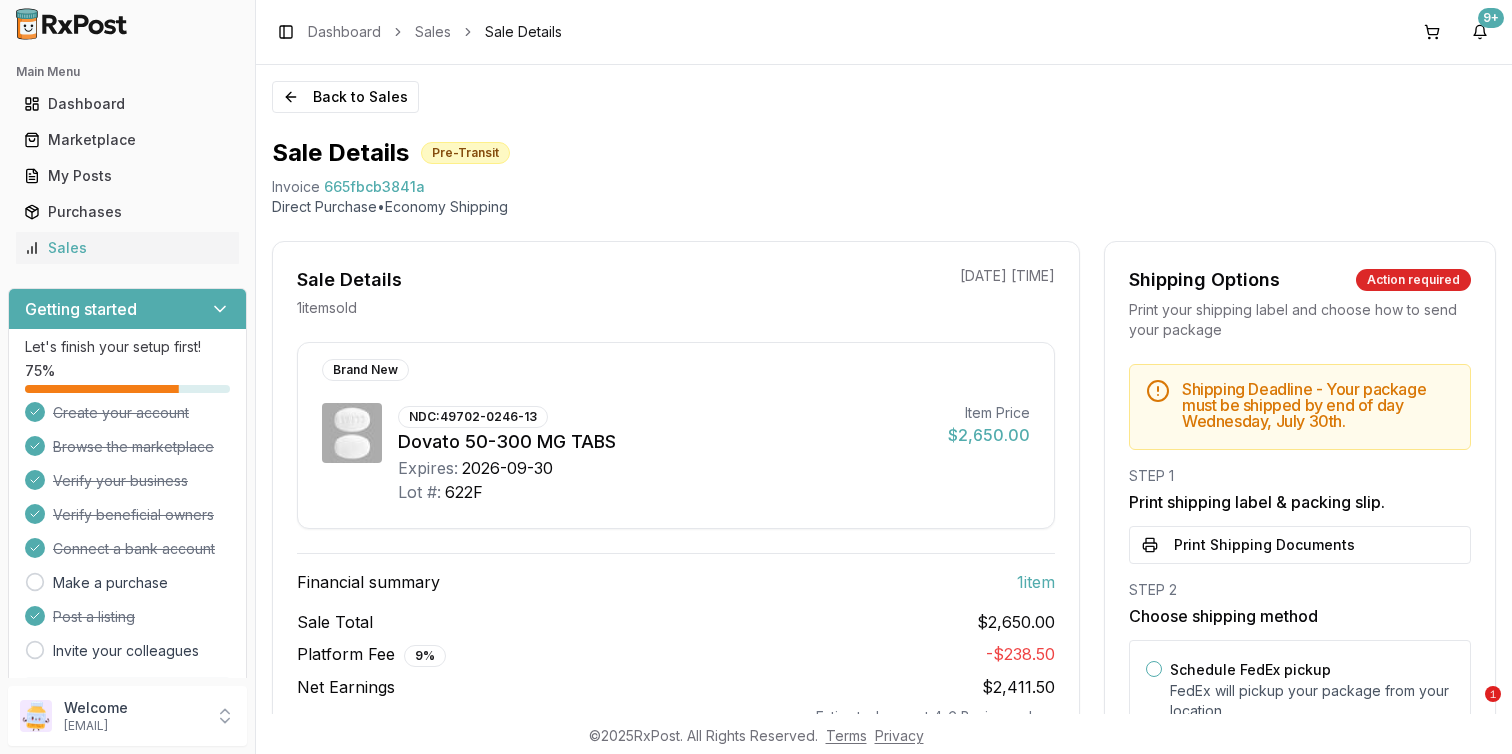 scroll, scrollTop: 0, scrollLeft: 0, axis: both 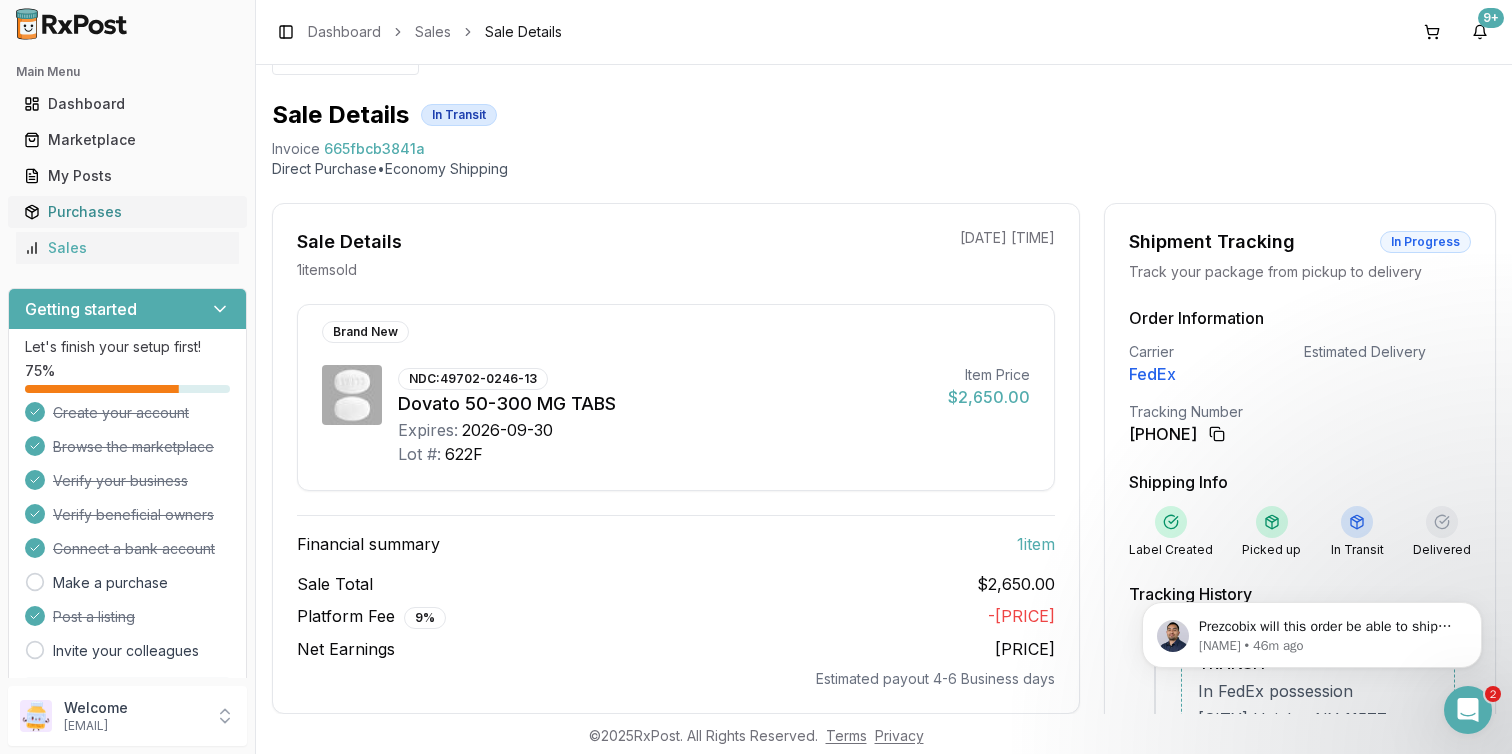 click on "Purchases" at bounding box center [127, 212] 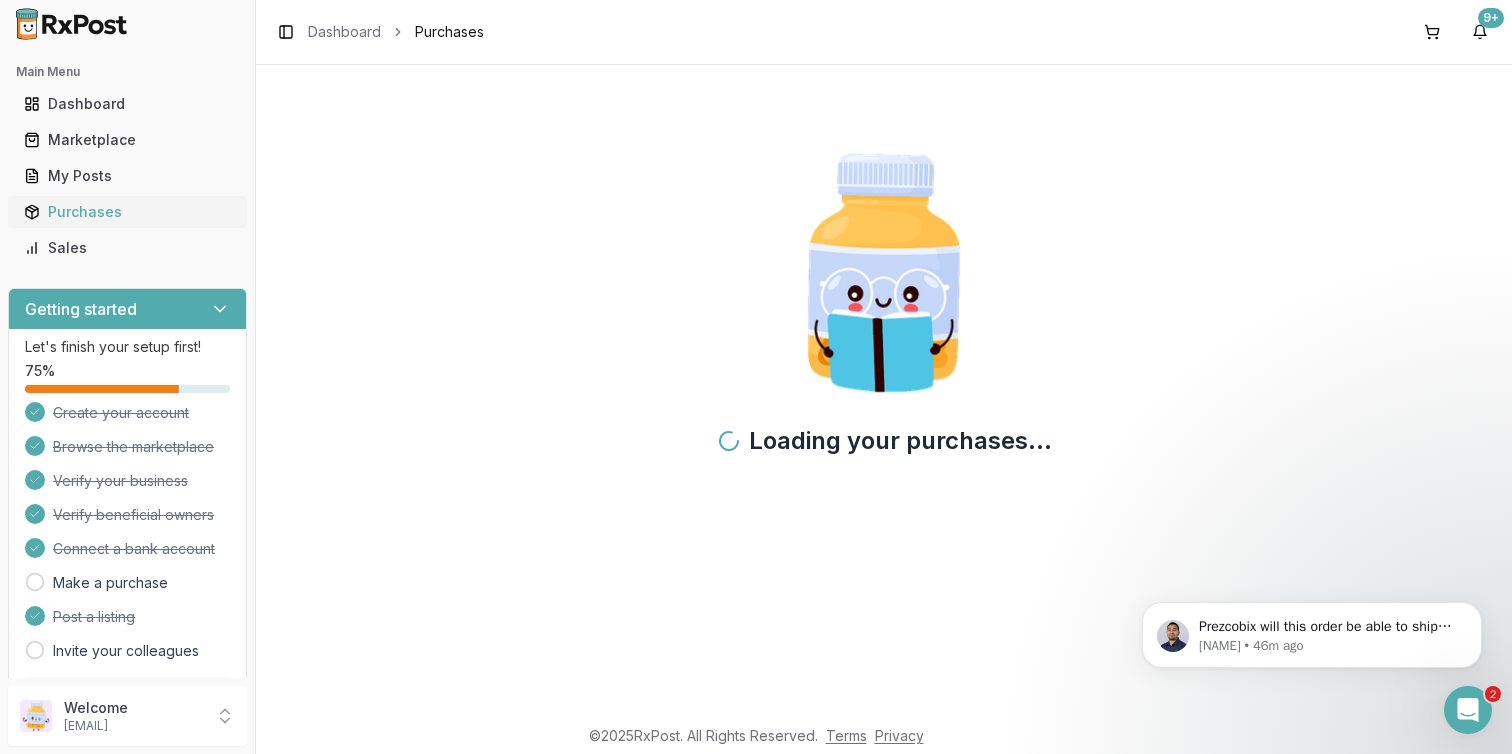 scroll, scrollTop: 0, scrollLeft: 0, axis: both 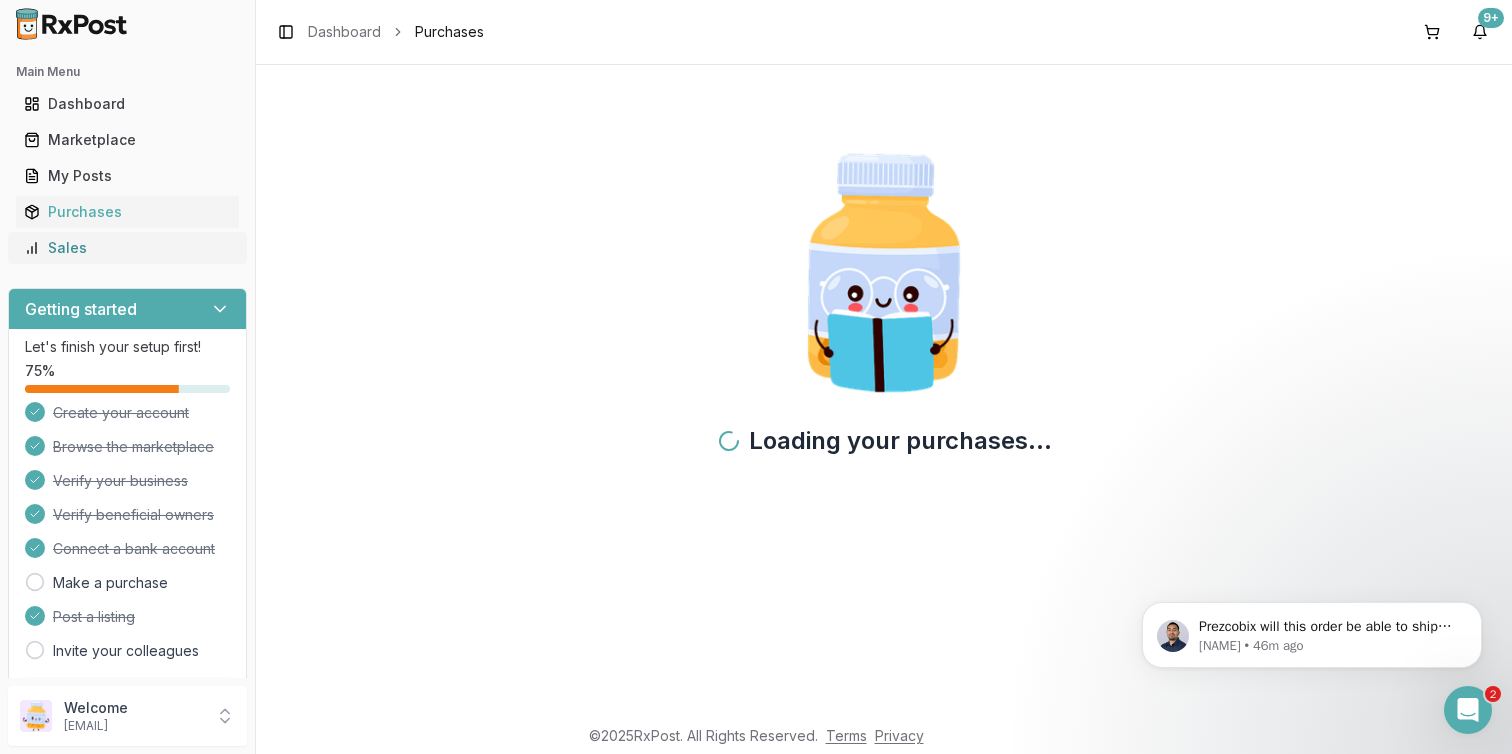 click on "Sales" at bounding box center (127, 248) 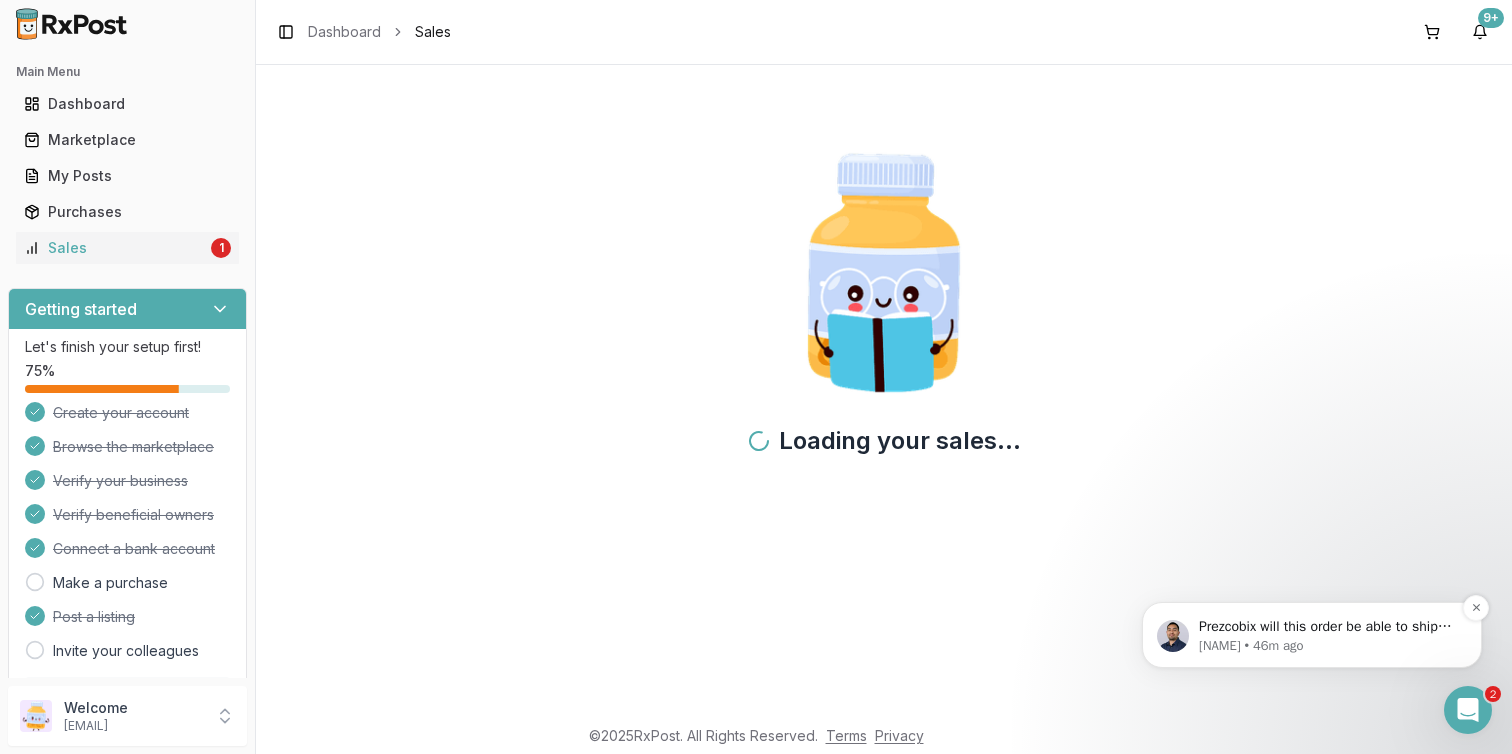 click on "Manuel • 46m ago" at bounding box center (1328, 646) 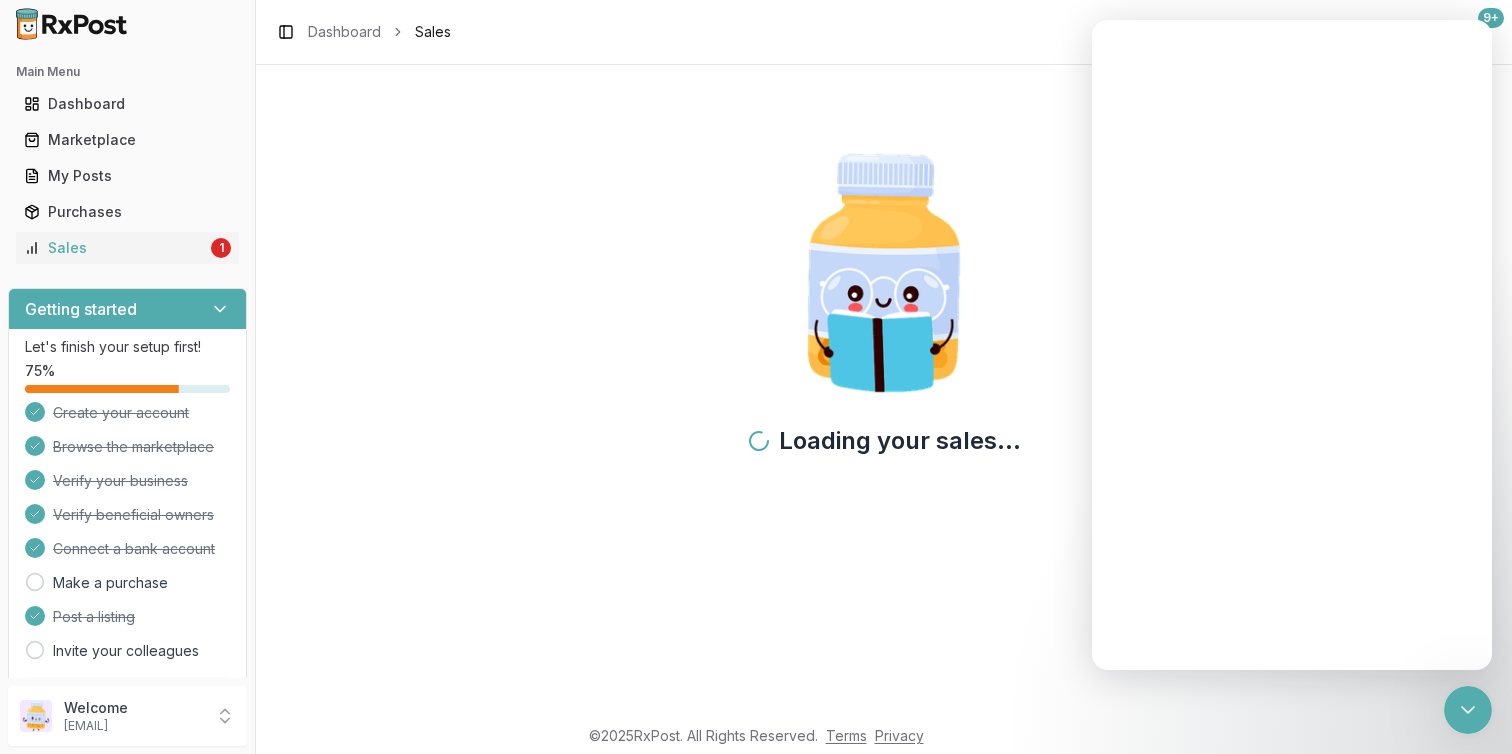 scroll, scrollTop: 0, scrollLeft: 0, axis: both 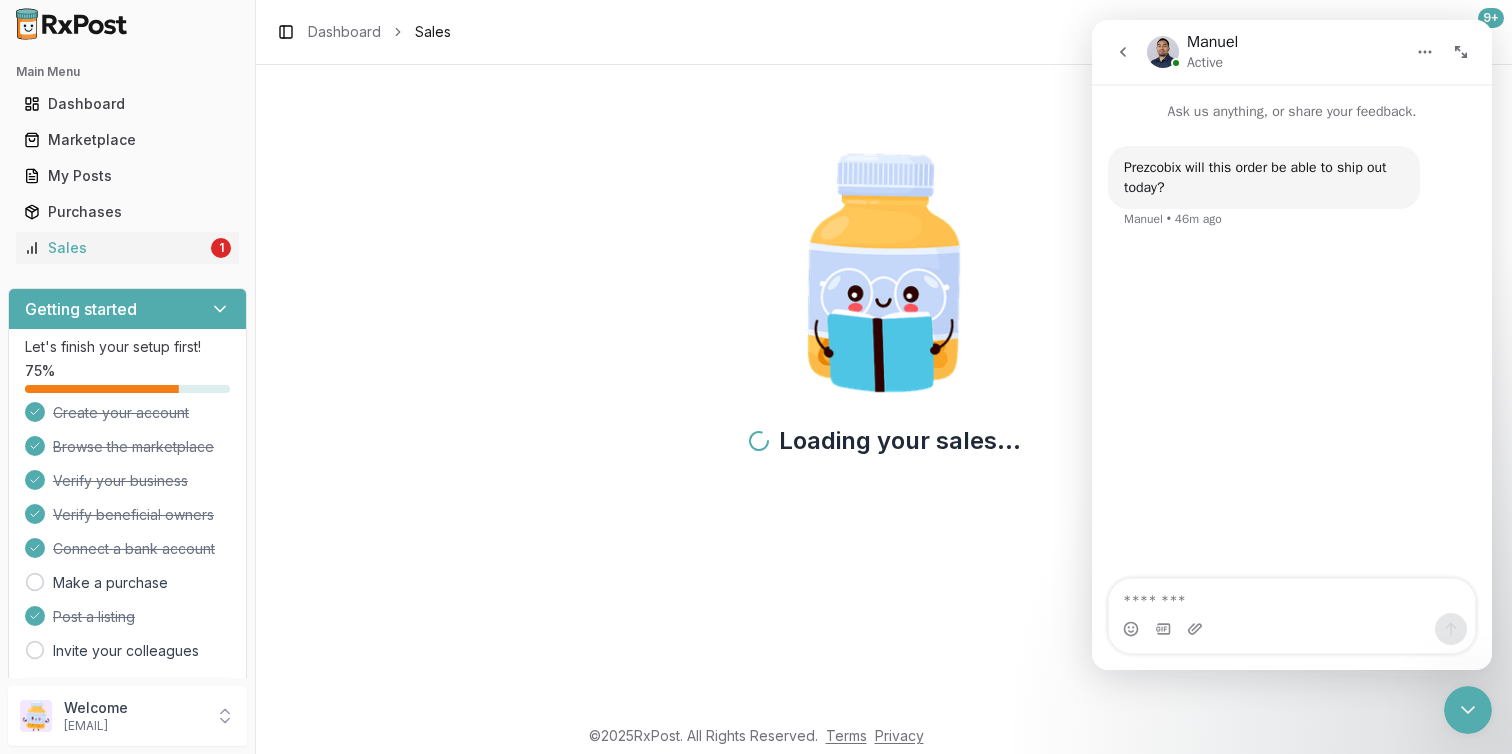 click at bounding box center [1292, 596] 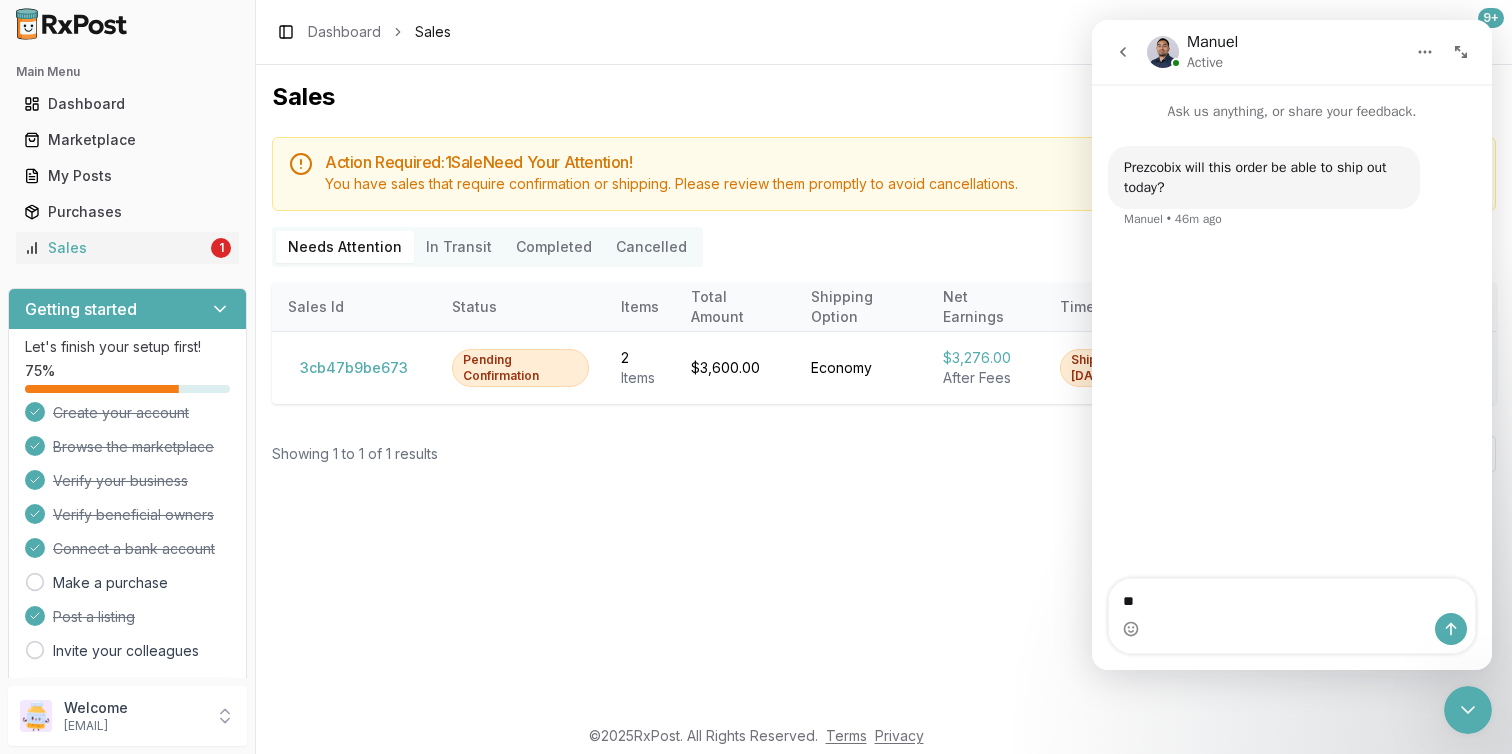 type on "***" 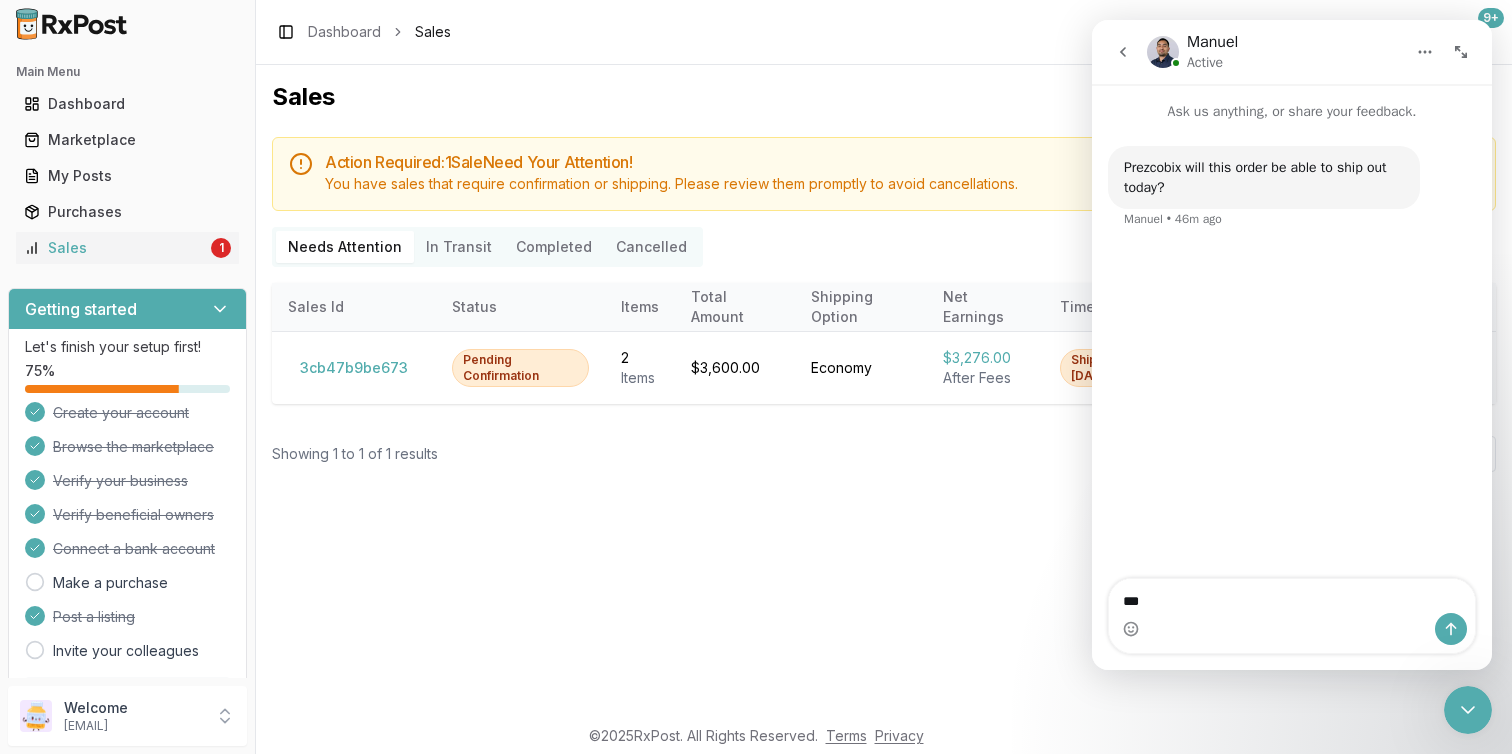 type 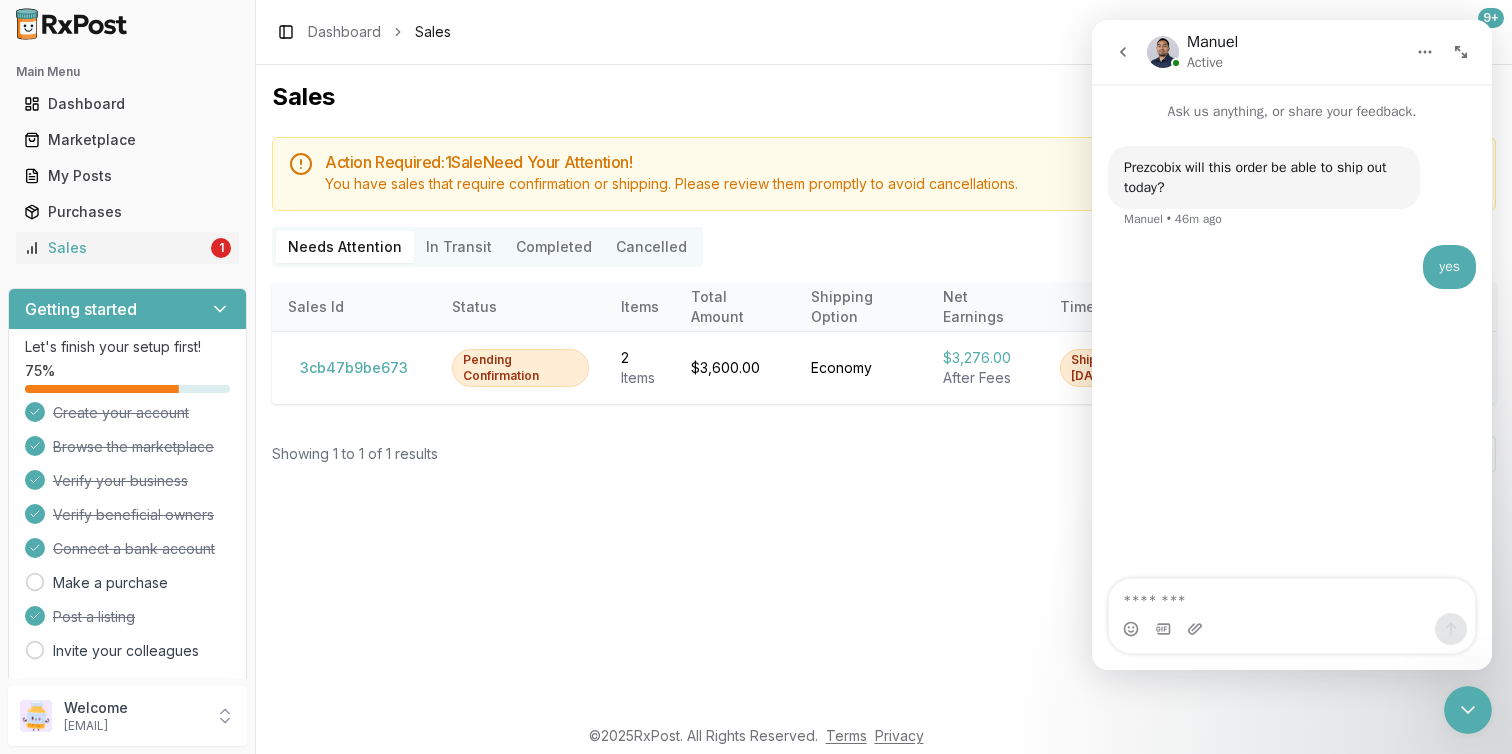 click on "Sales Action Required:  1  Sale  Need Your Attention! You have sales that require confirmation or shipping. Please review them promptly to avoid cancellations. Needs Attention In Transit Completed Cancelled Sales Id Status Items Total Amount Shipping Option Net Earnings Time Remaining Date of Sale Actions 3cb47b9be673 Pending Confirmation 2   Item s $3,600.00 Economy $3,276.00 After Fees Ship by  Thu, Jul 31  EOD 07/24/2025 3:18 PM Confirm Showing 1 to 1 of 1 results 1" at bounding box center [884, 389] 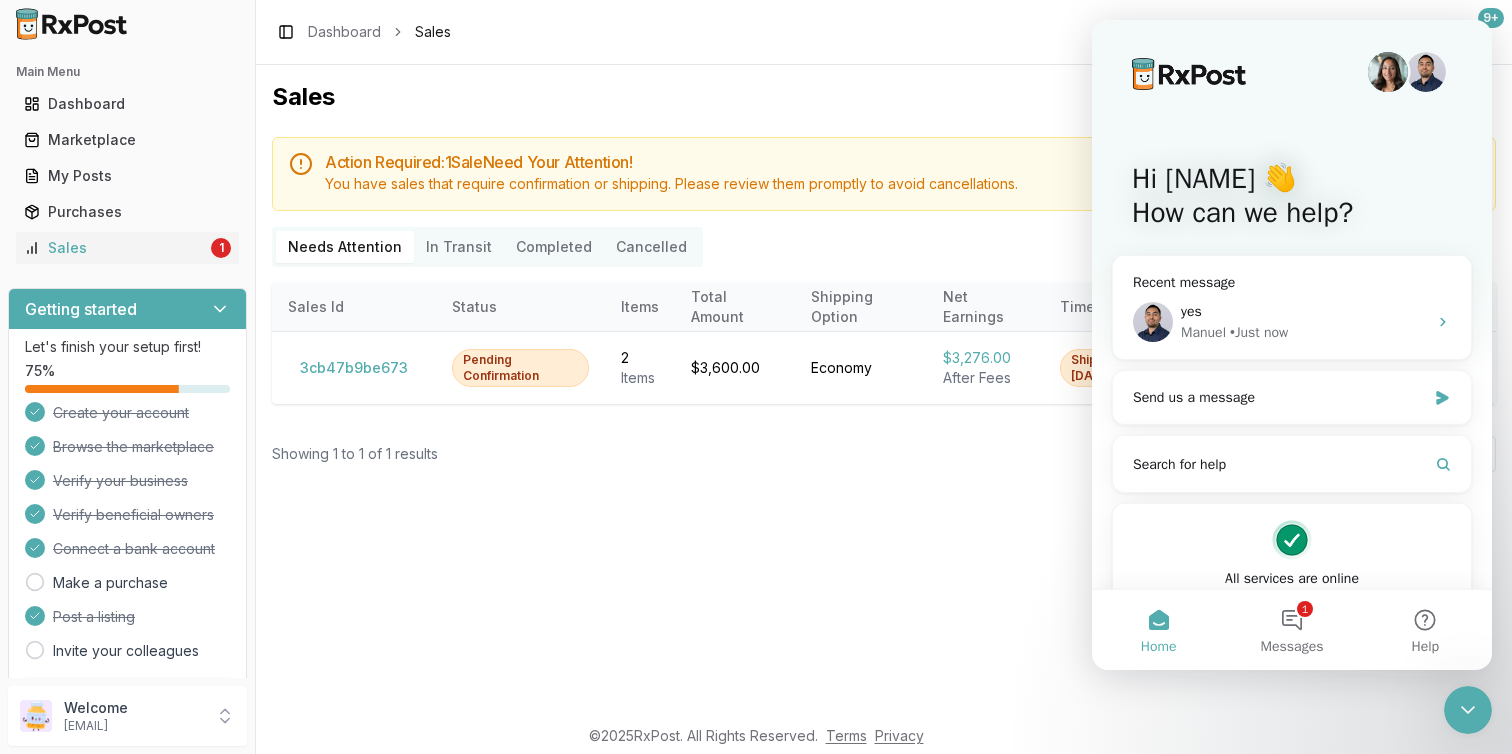 click on "Sales" at bounding box center [884, 97] 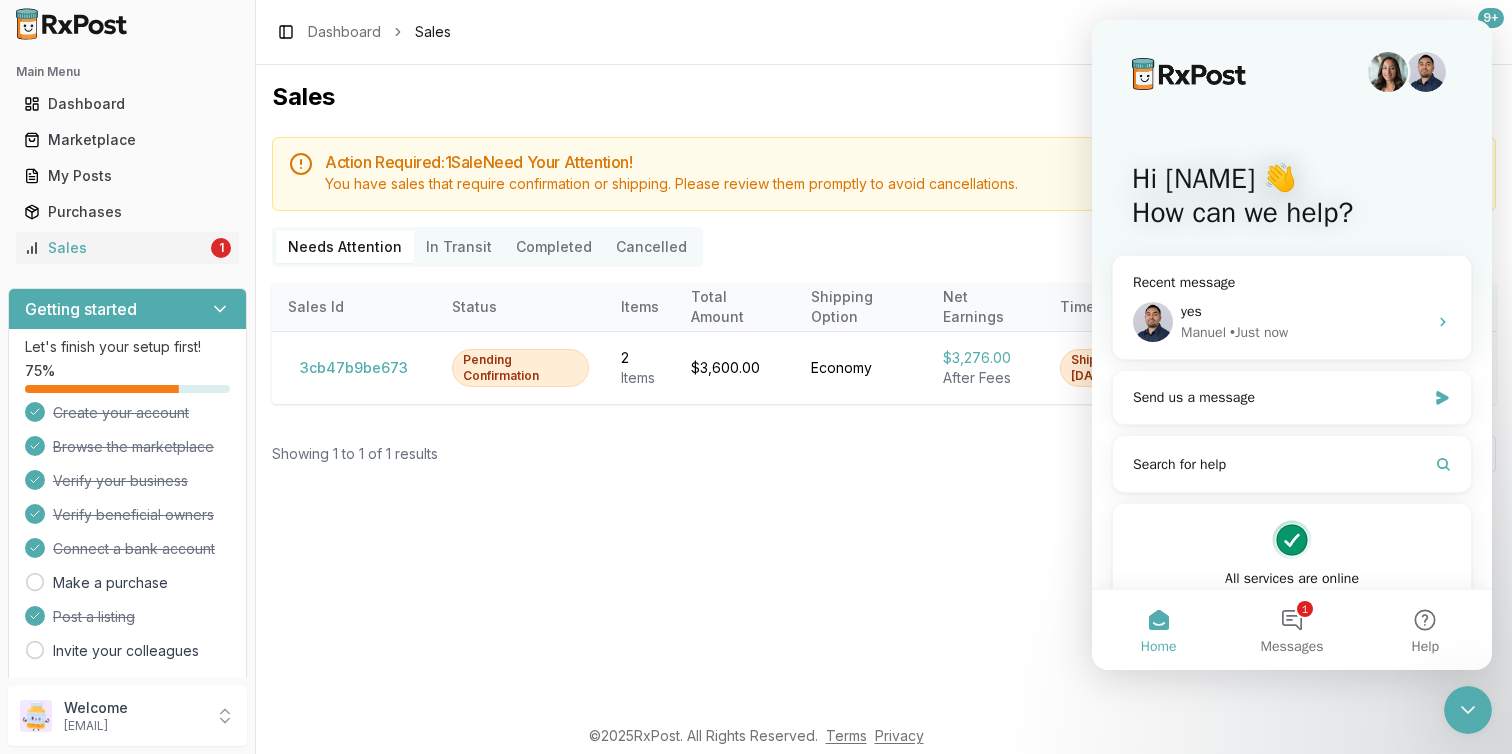 click at bounding box center (1468, 710) 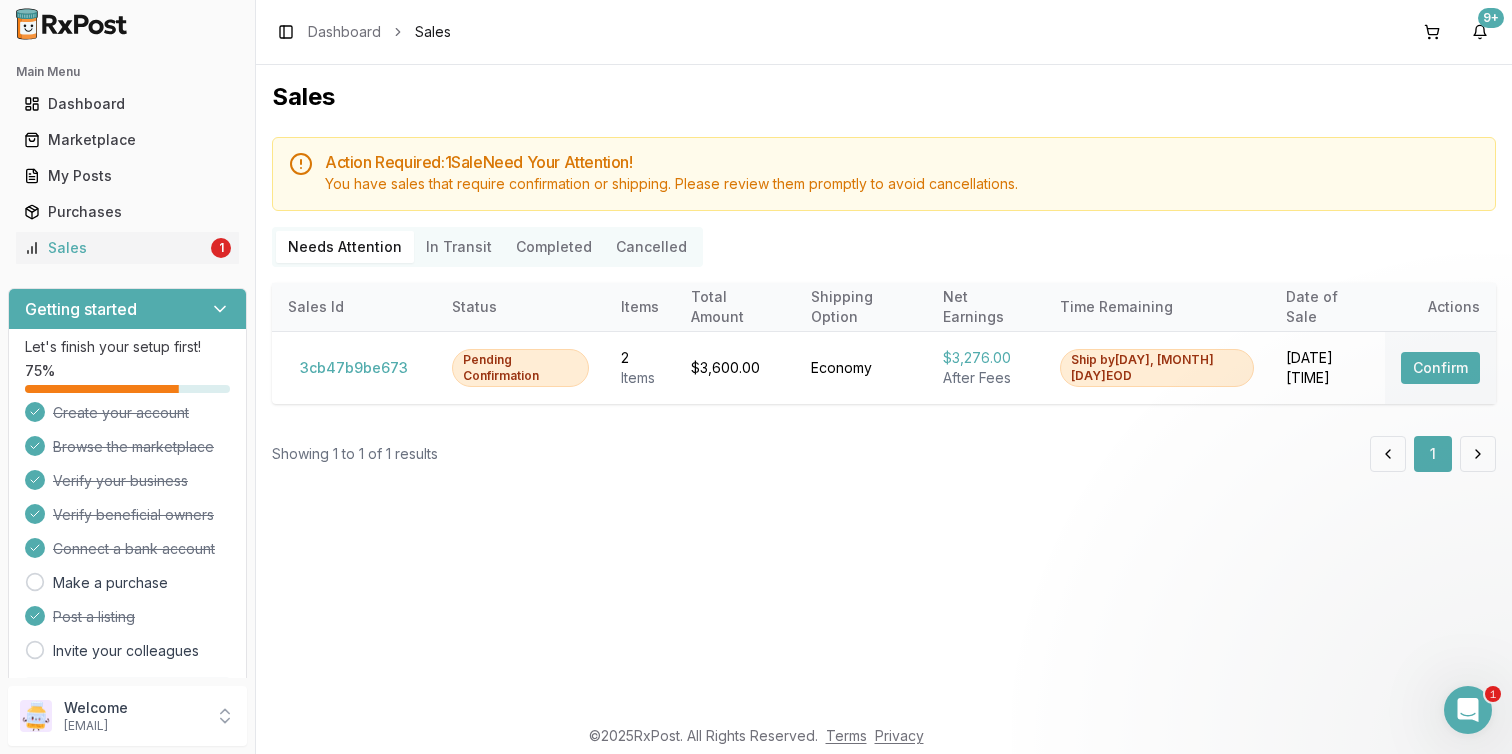 scroll, scrollTop: 0, scrollLeft: 0, axis: both 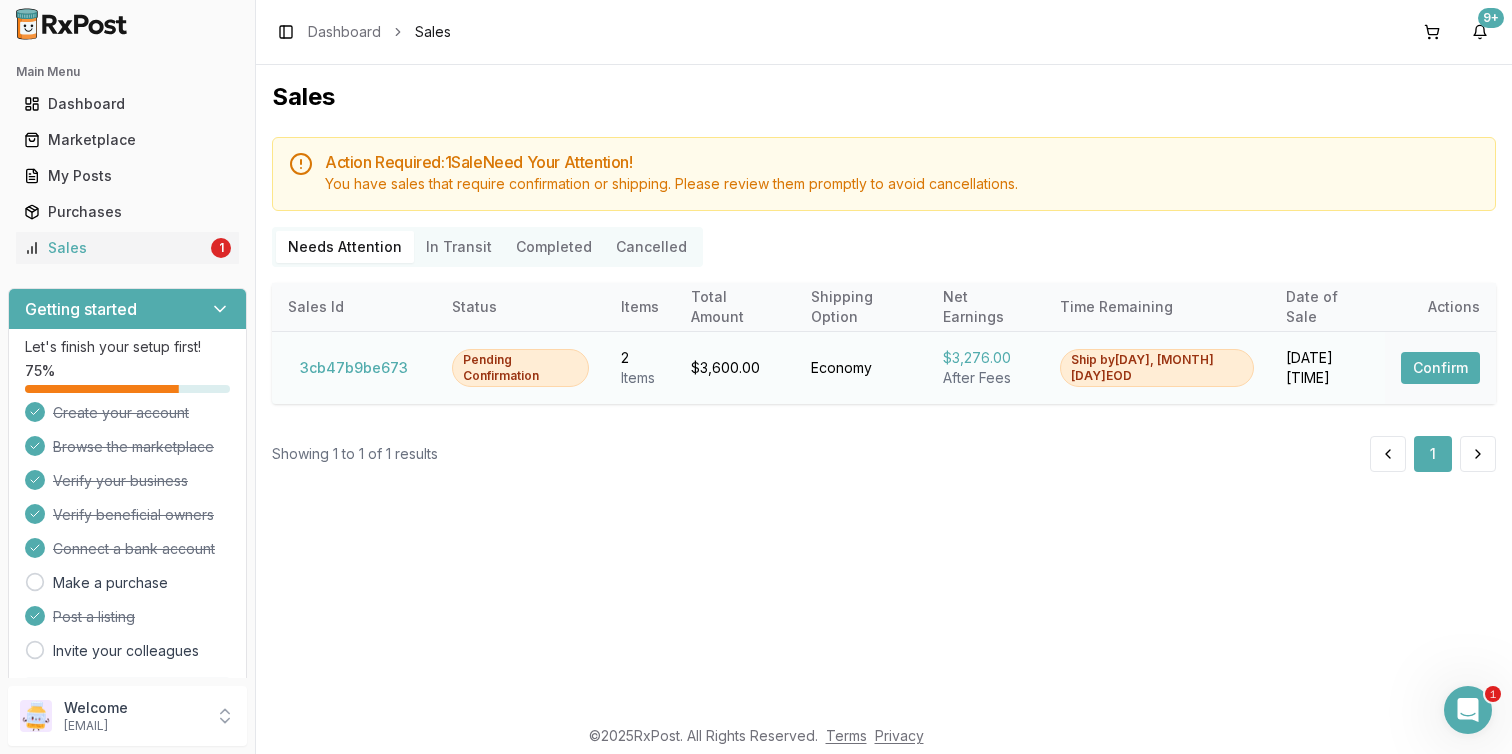 click on "Confirm" at bounding box center [1440, 368] 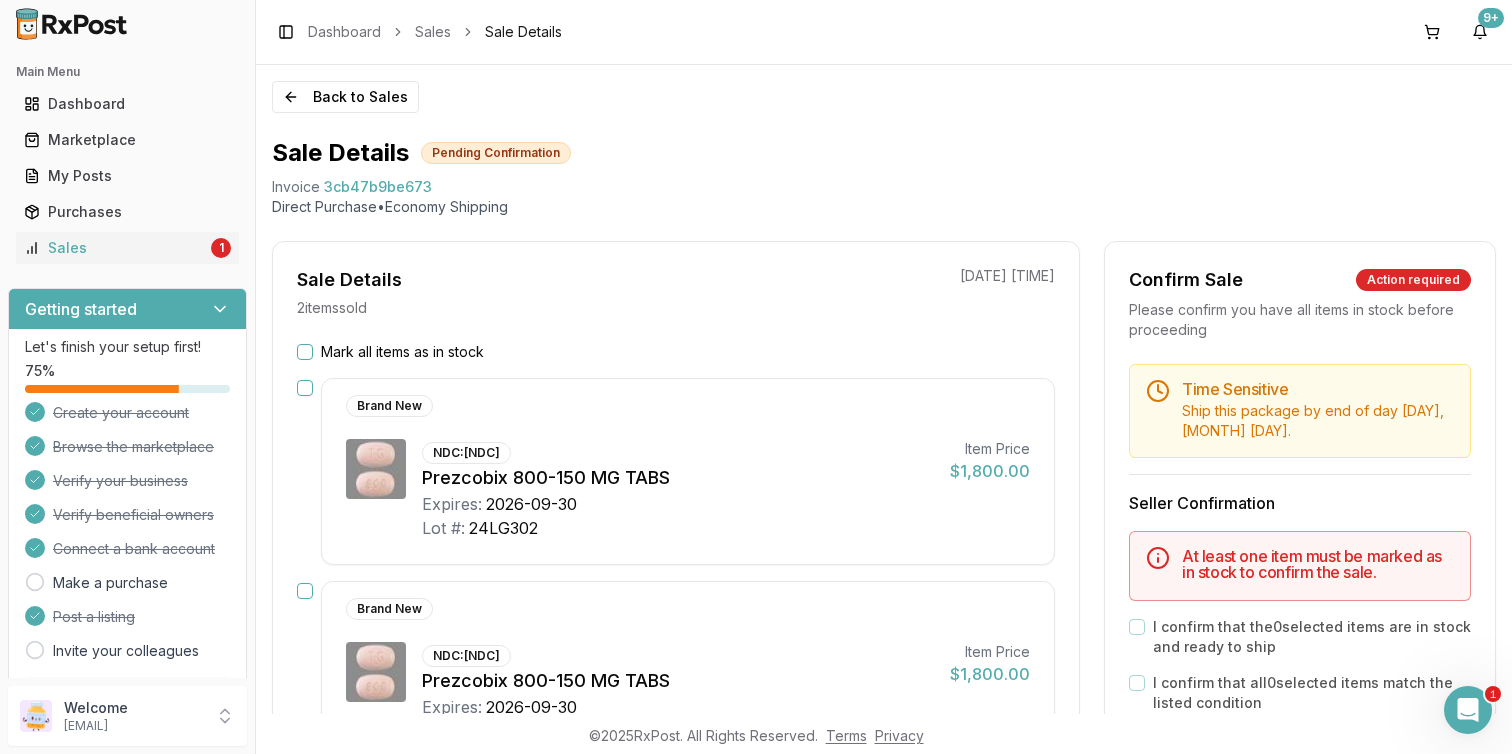 scroll, scrollTop: 155, scrollLeft: 0, axis: vertical 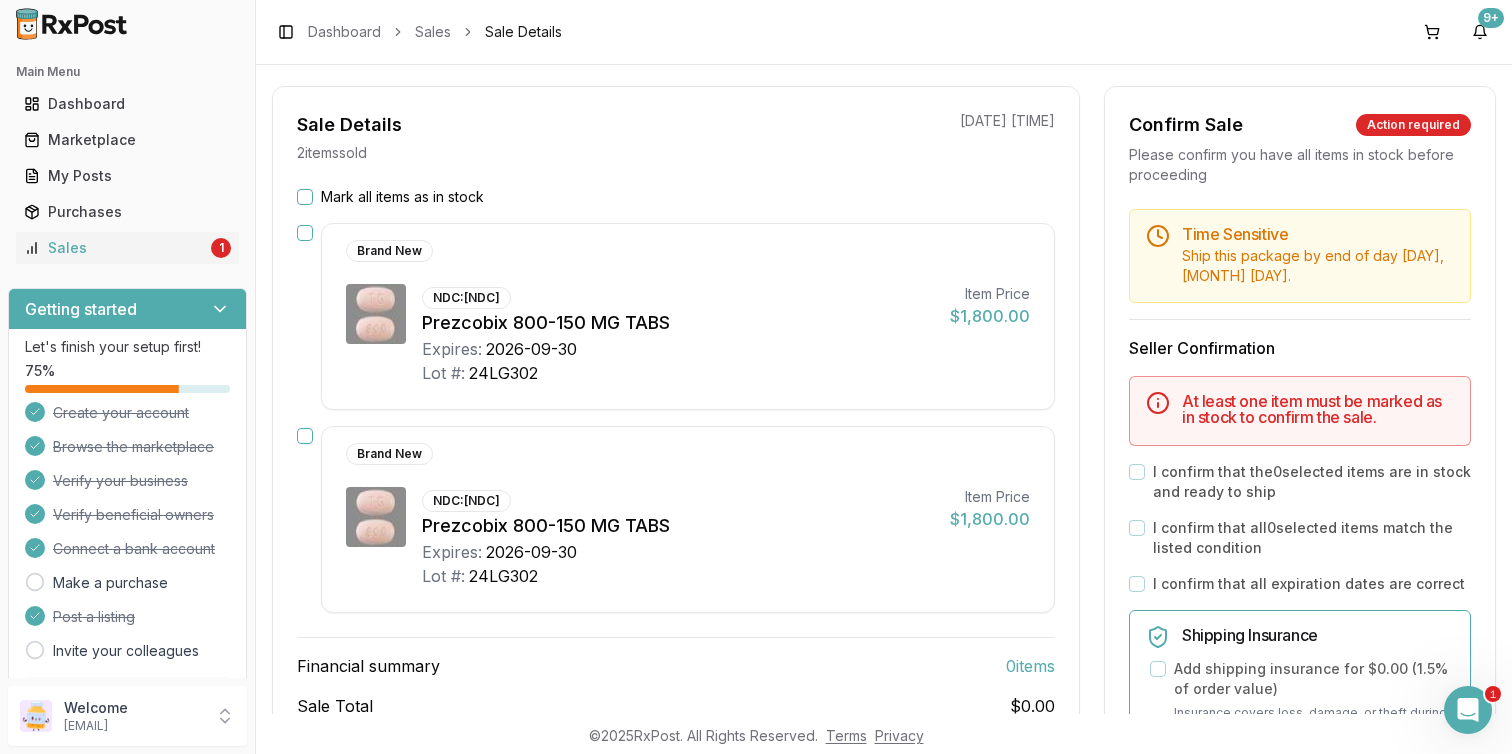click on "I confirm that the  0  selected items are in stock and ready to ship" at bounding box center (1312, 482) 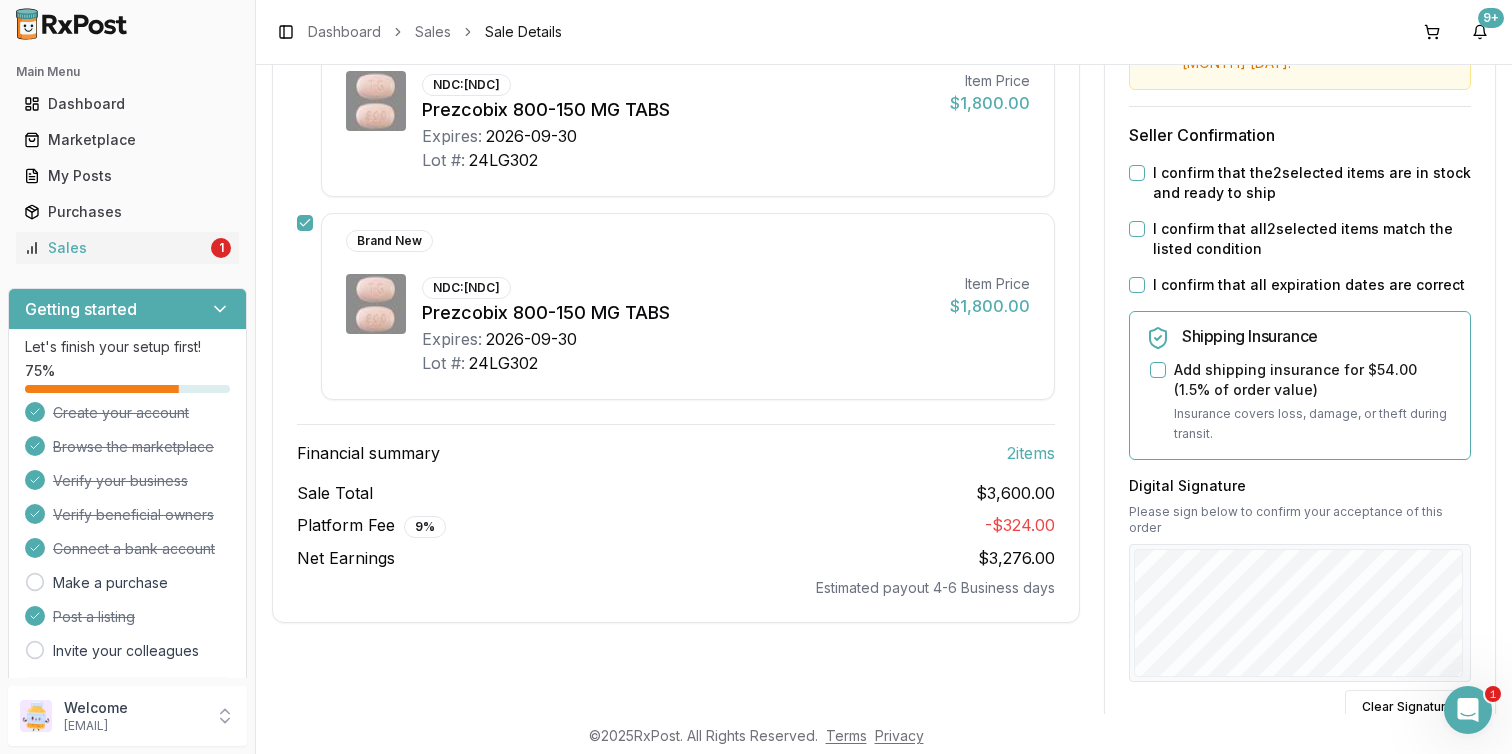 scroll, scrollTop: 381, scrollLeft: 0, axis: vertical 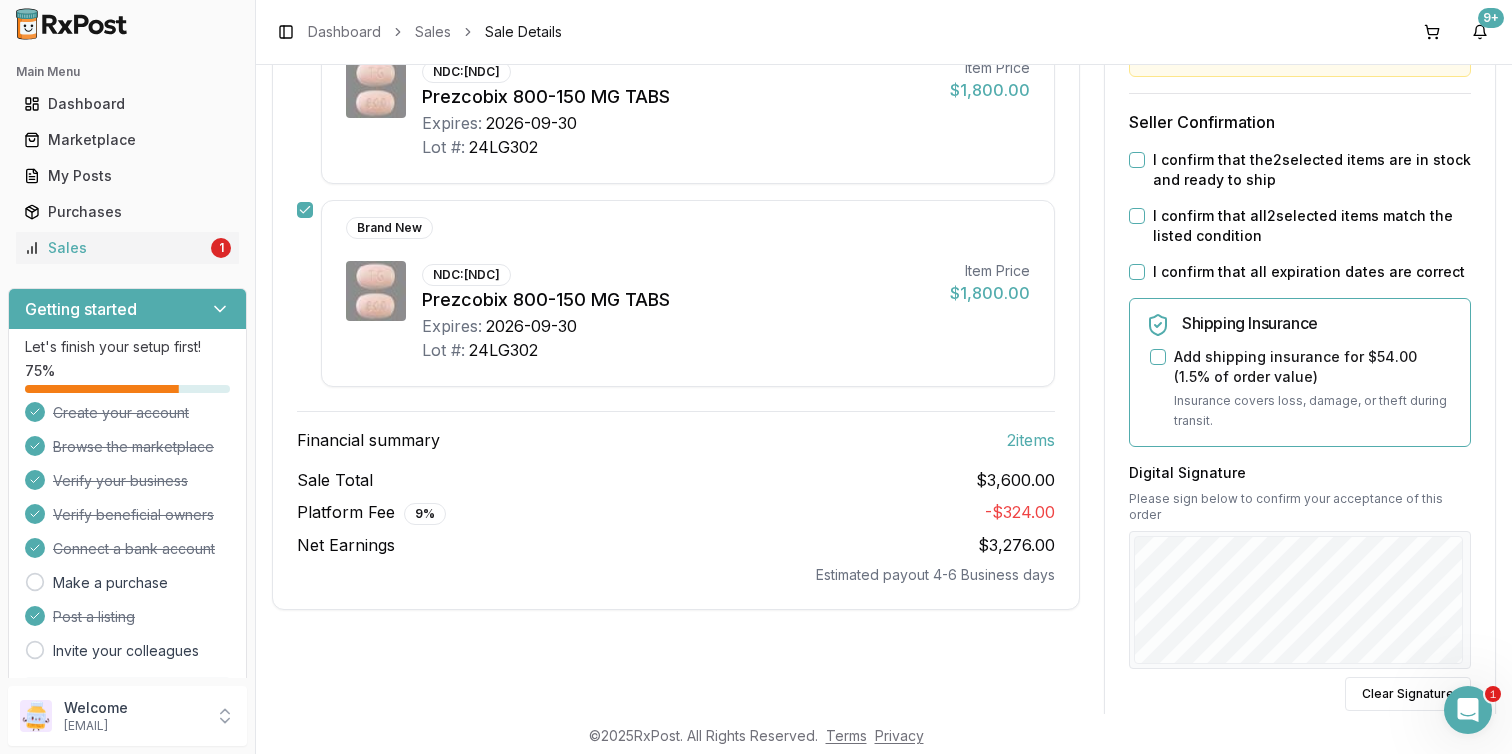 click on "I confirm that the  2  selected items are in stock and ready to ship" at bounding box center (1137, 160) 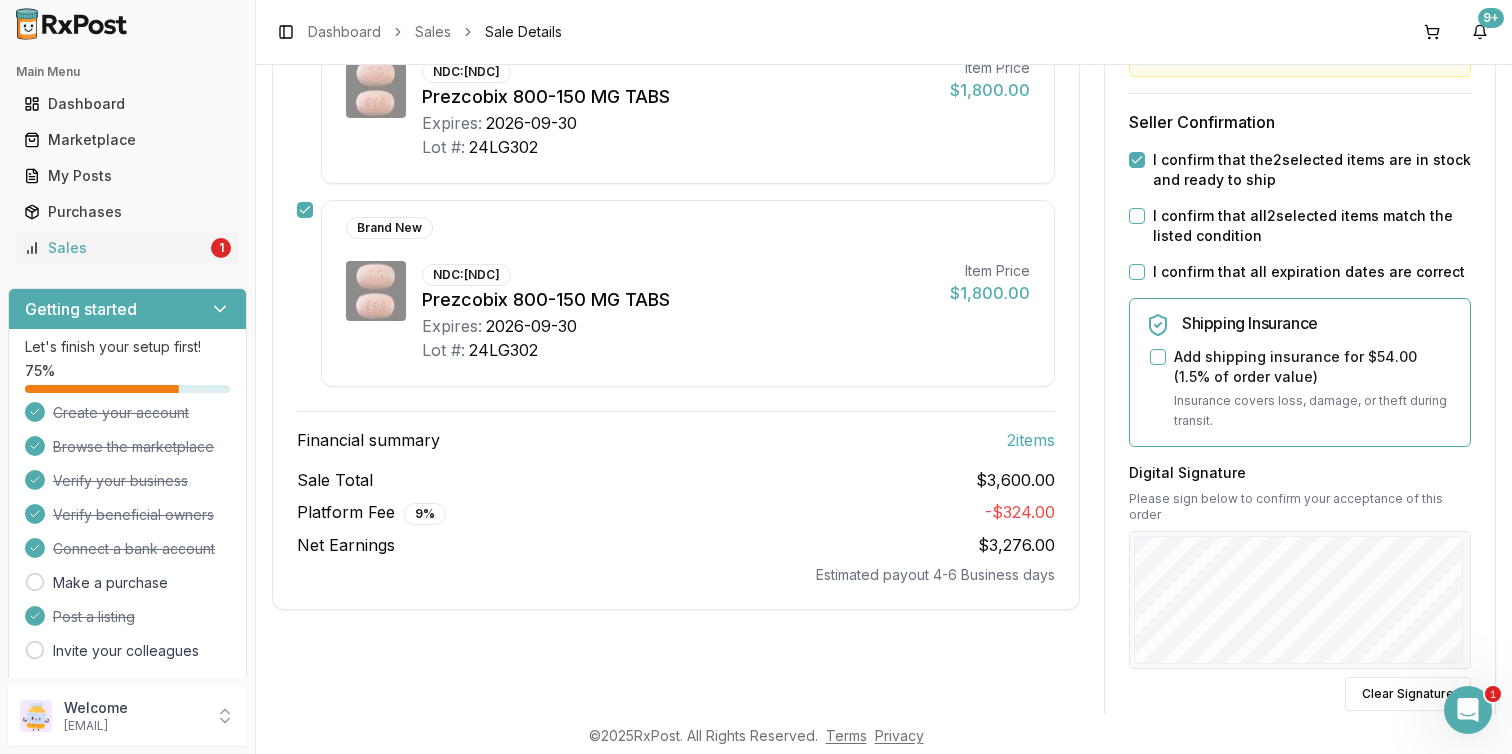 click on "Time Sensitive Ship this package by   end of day Thursday, July 31st . Seller Confirmation I confirm that the  2  selected items are in stock and ready to ship I confirm that all  2  selected items match the listed condition I confirm that all expiration dates are correct Shipping Insurance Add shipping insurance for   $54.00   ( 1.5 % of order value) Insurance covers loss, damage, or theft during transit. Digital Signature Please sign below to confirm your acceptance of this order Clear Signature Confirm Sale I don't have these items available anymore Note: This will cancel the sale and automatically remove these items from the marketplace. Going on vacation? Need to put items on hold for a moment?   Contact support" at bounding box center (1300, 471) 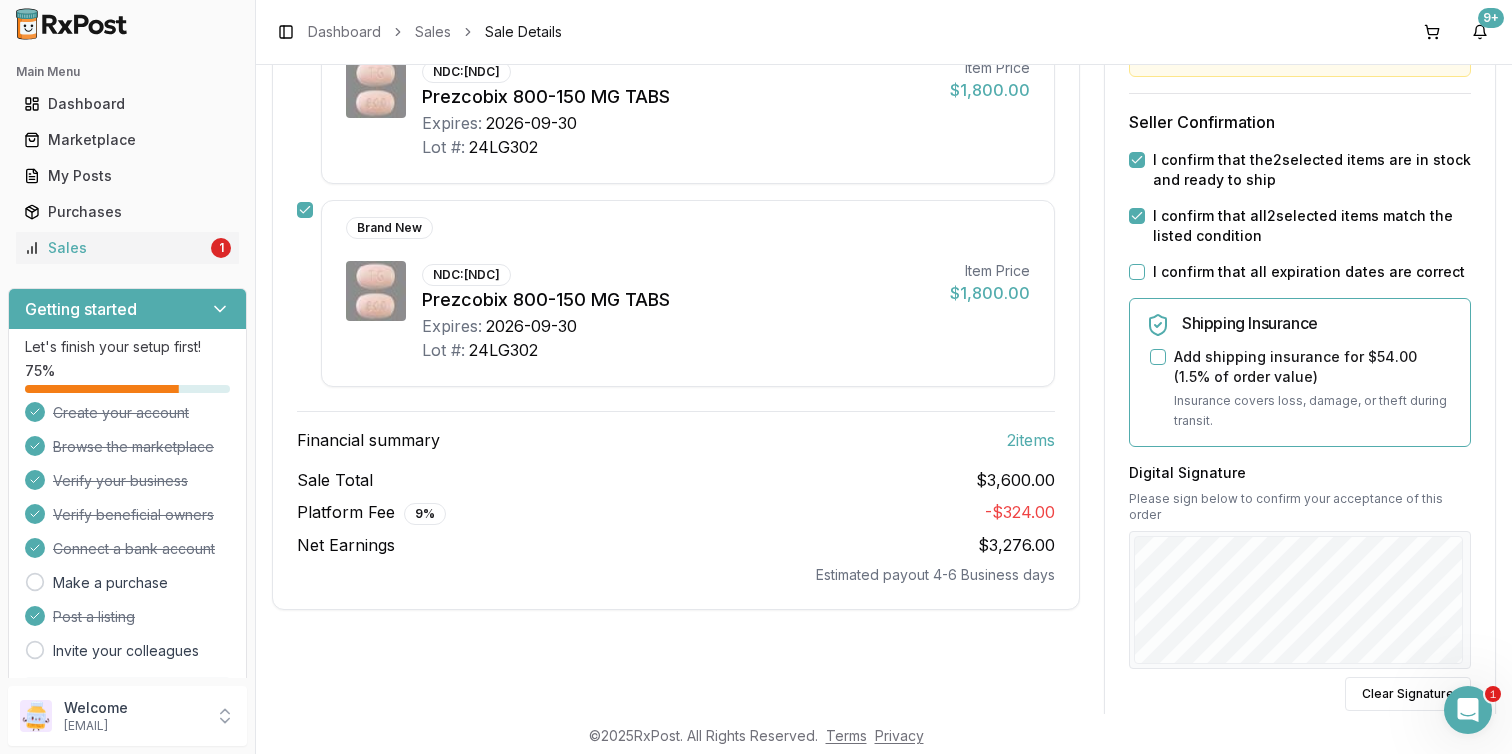 click on "I confirm that all expiration dates are correct" at bounding box center (1137, 272) 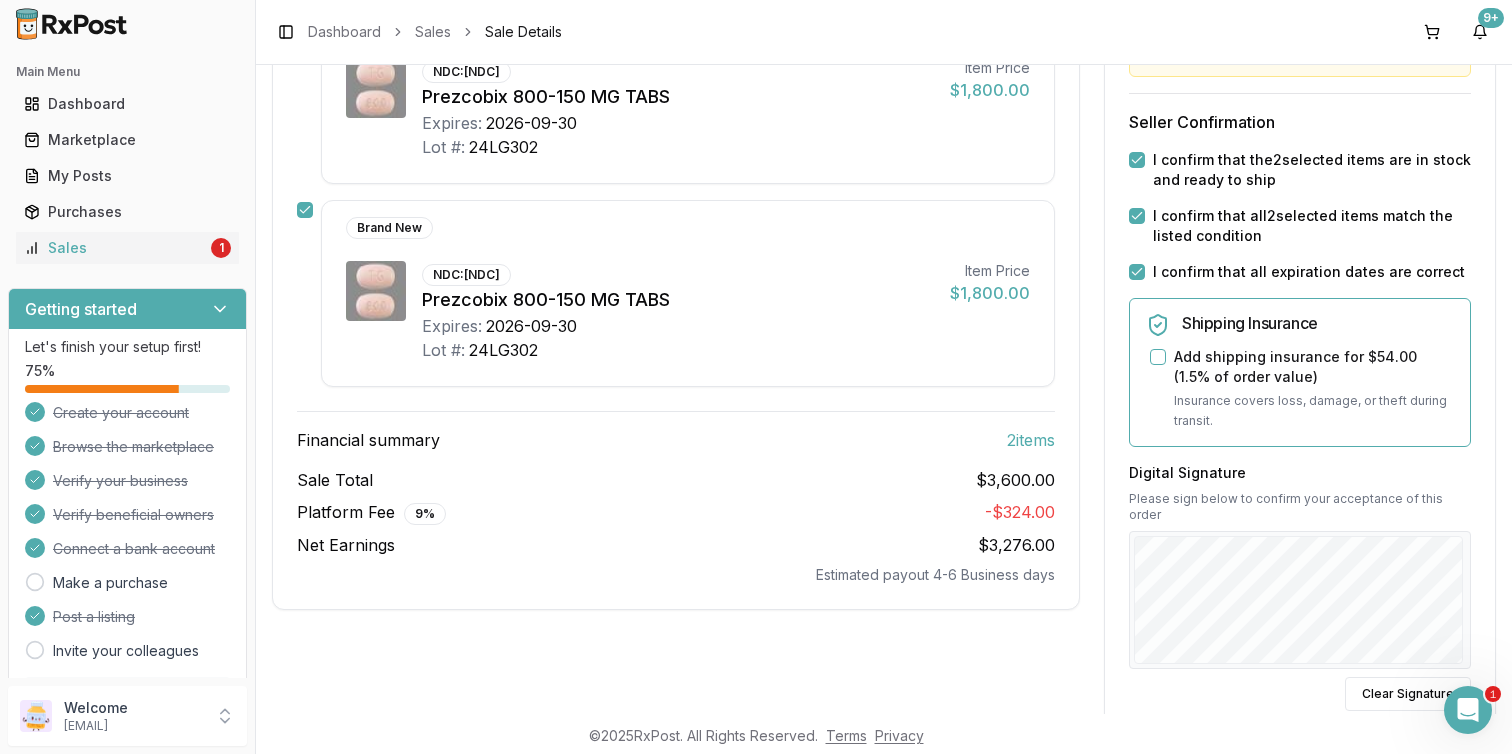 click on "Back to Sales Sale Details Pending Confirmation Invoice 3cb47b9be673 Direct Purchase  •  Economy Shipping Sale Details 2  item s  sold 07/24/2025 3:18 PM Mark all items as in stock Brand New NDC:  59676-0575-30 Prezcobix 800-150 MG TABS Expires: 2026-09-30 Lot #: 24LG302 Item Price $1,800.00 Brand New NDC:  59676-0575-30 Prezcobix 800-150 MG TABS Expires: 2026-09-30 Lot #: 24LG302 Item Price $1,800.00 Financial summary 2  item s Sale Total $3,600.00 Platform Fee   9 % - $324.00 Net Earnings $3,276.00 Estimated payout 4-6 Business days Confirm Sale Action required Please confirm you have all items in stock before proceeding Time Sensitive Ship this package by   end of day Thursday, July 31st . Seller Confirmation I confirm that the  2  selected items are in stock and ready to ship I confirm that all  2  selected items match the listed condition I confirm that all expiration dates are correct Shipping Insurance Add shipping insurance for   $54.00   ( 1.5 % of order value) Digital Signature Clear Signature" at bounding box center [884, 389] 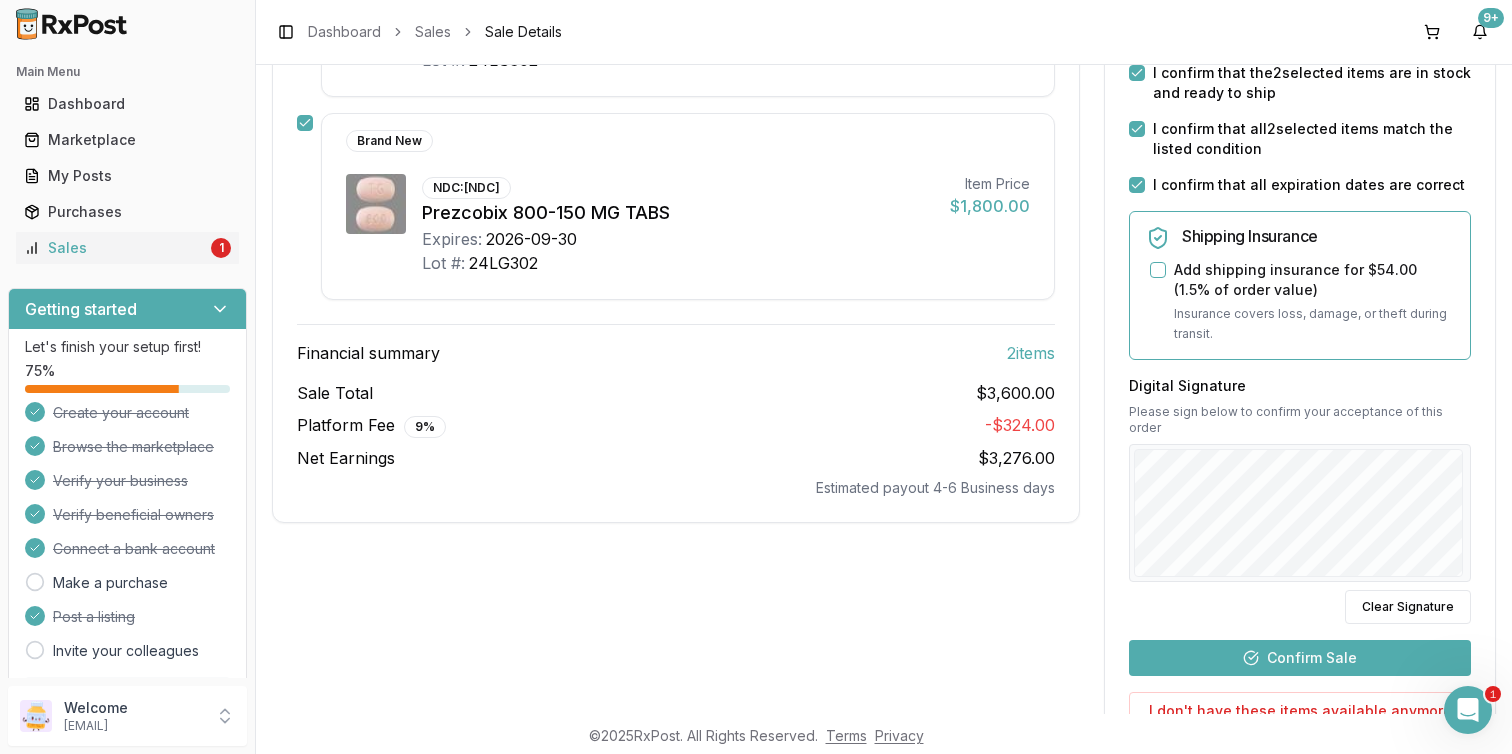 scroll, scrollTop: 497, scrollLeft: 0, axis: vertical 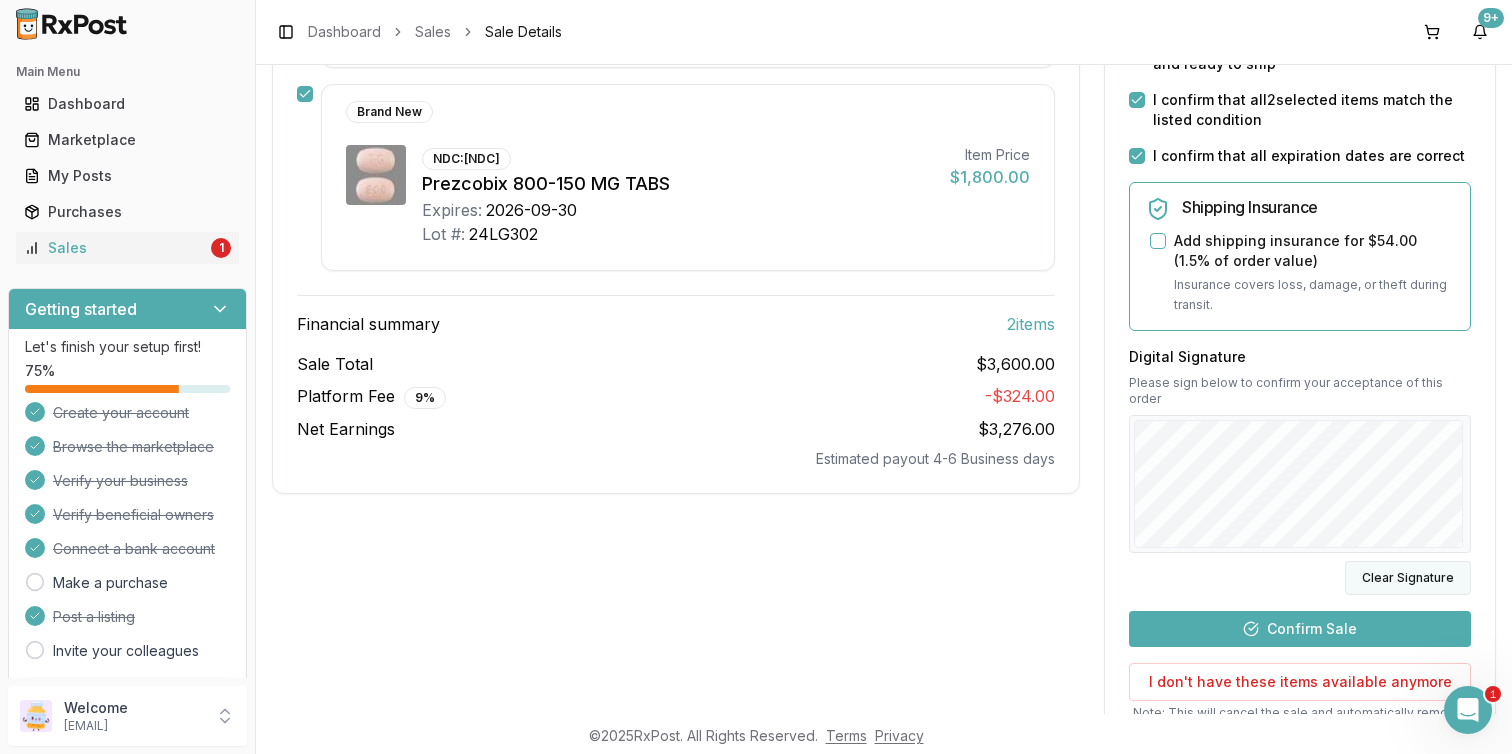 click on "Clear Signature" at bounding box center [1408, 578] 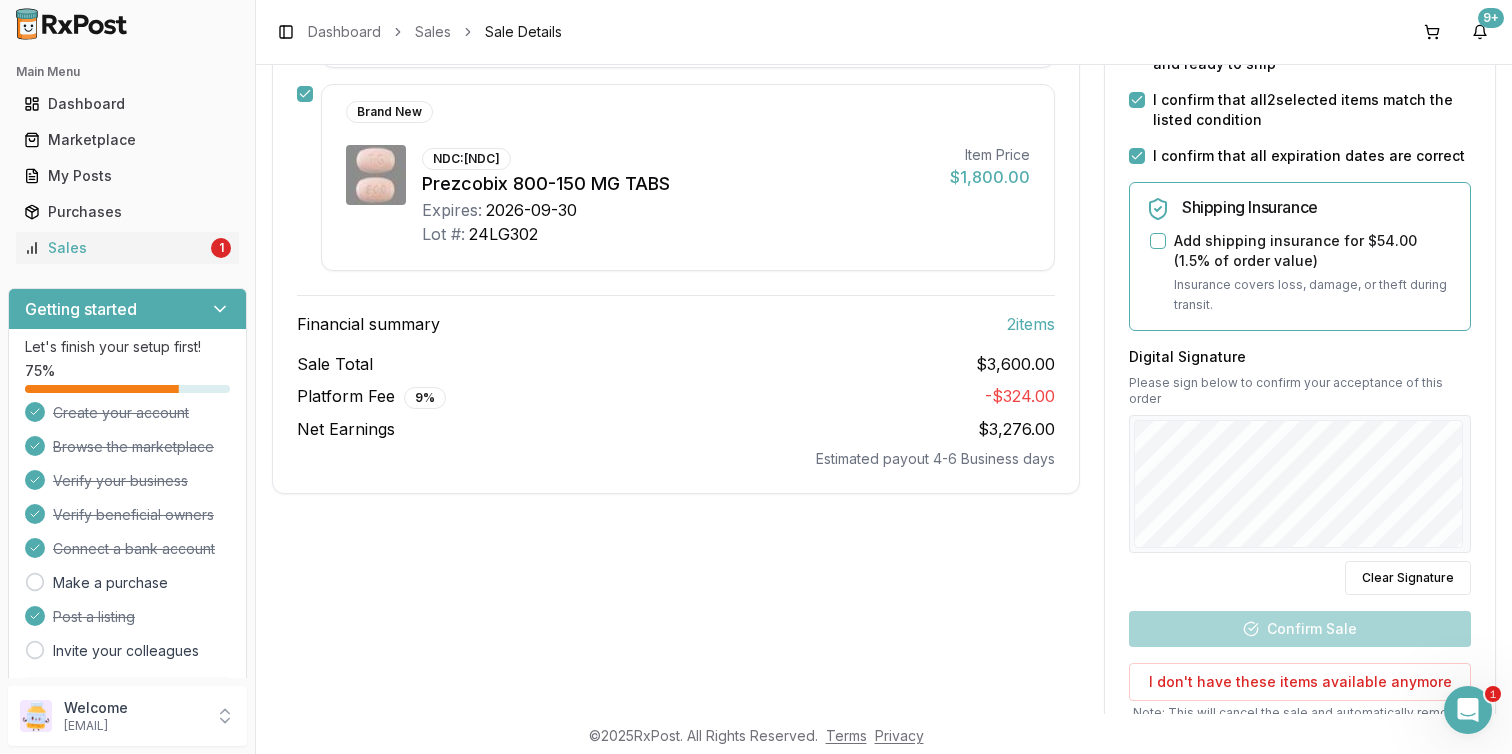 click on "Back to Sales Sale Details Pending Confirmation Invoice 3cb47b9be673 Direct Purchase  •  Economy Shipping Sale Details 2  item s  sold 07/24/2025 3:18 PM Mark all items as in stock Brand New NDC:  59676-0575-30 Prezcobix 800-150 MG TABS Expires: 2026-09-30 Lot #: 24LG302 Item Price $1,800.00 Brand New NDC:  59676-0575-30 Prezcobix 800-150 MG TABS Expires: 2026-09-30 Lot #: 24LG302 Item Price $1,800.00 Financial summary 2  item s Sale Total $3,600.00 Platform Fee   9 % - $324.00 Net Earnings $3,276.00 Estimated payout 4-6 Business days Confirm Sale Action required Please confirm you have all items in stock before proceeding Time Sensitive Ship this package by   end of day Thursday, July 31st . Seller Confirmation I confirm that the  2  selected items are in stock and ready to ship I confirm that all  2  selected items match the listed condition I confirm that all expiration dates are correct Shipping Insurance Add shipping insurance for   $54.00   ( 1.5 % of order value) Digital Signature Clear Signature" at bounding box center [884, 389] 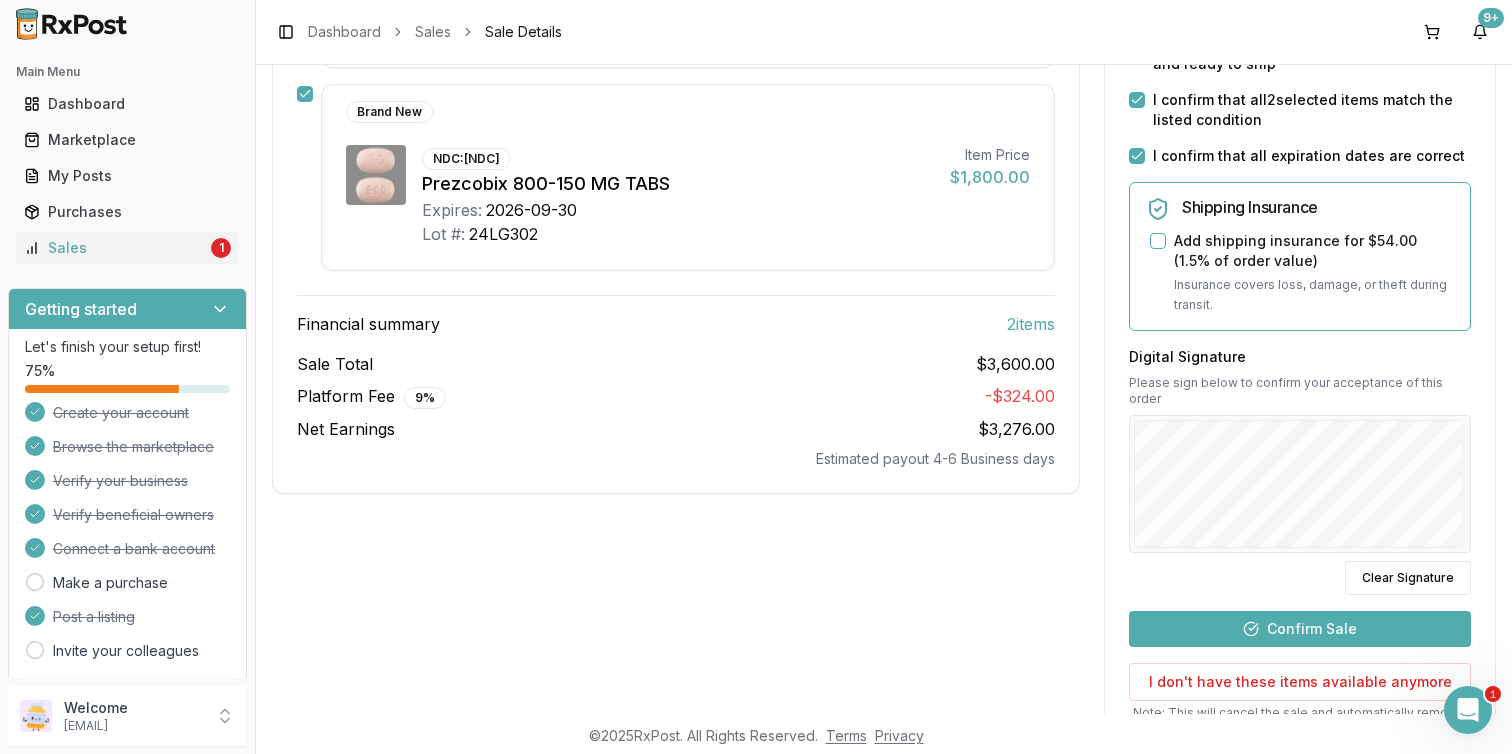 click on "Confirm Sale" at bounding box center [1300, 629] 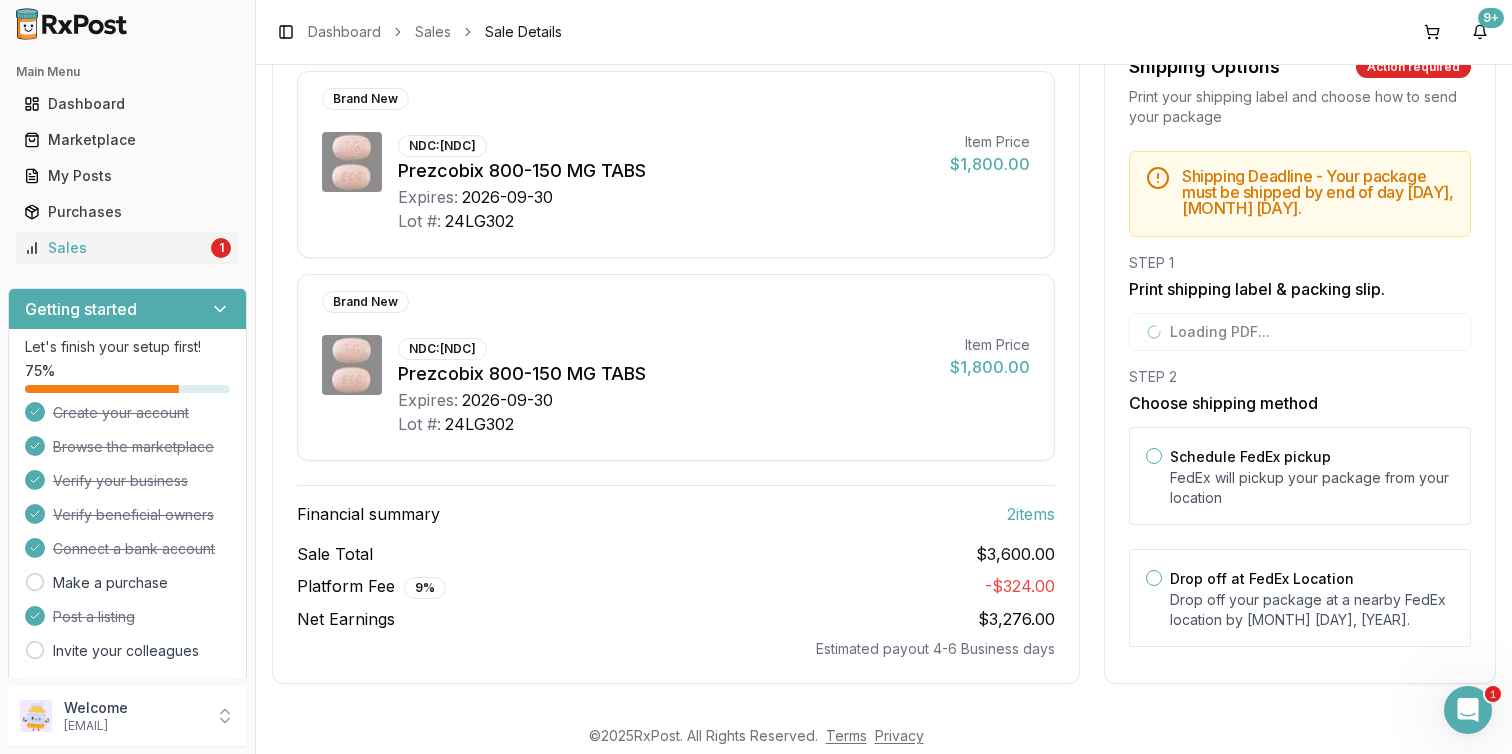 scroll, scrollTop: 363, scrollLeft: 0, axis: vertical 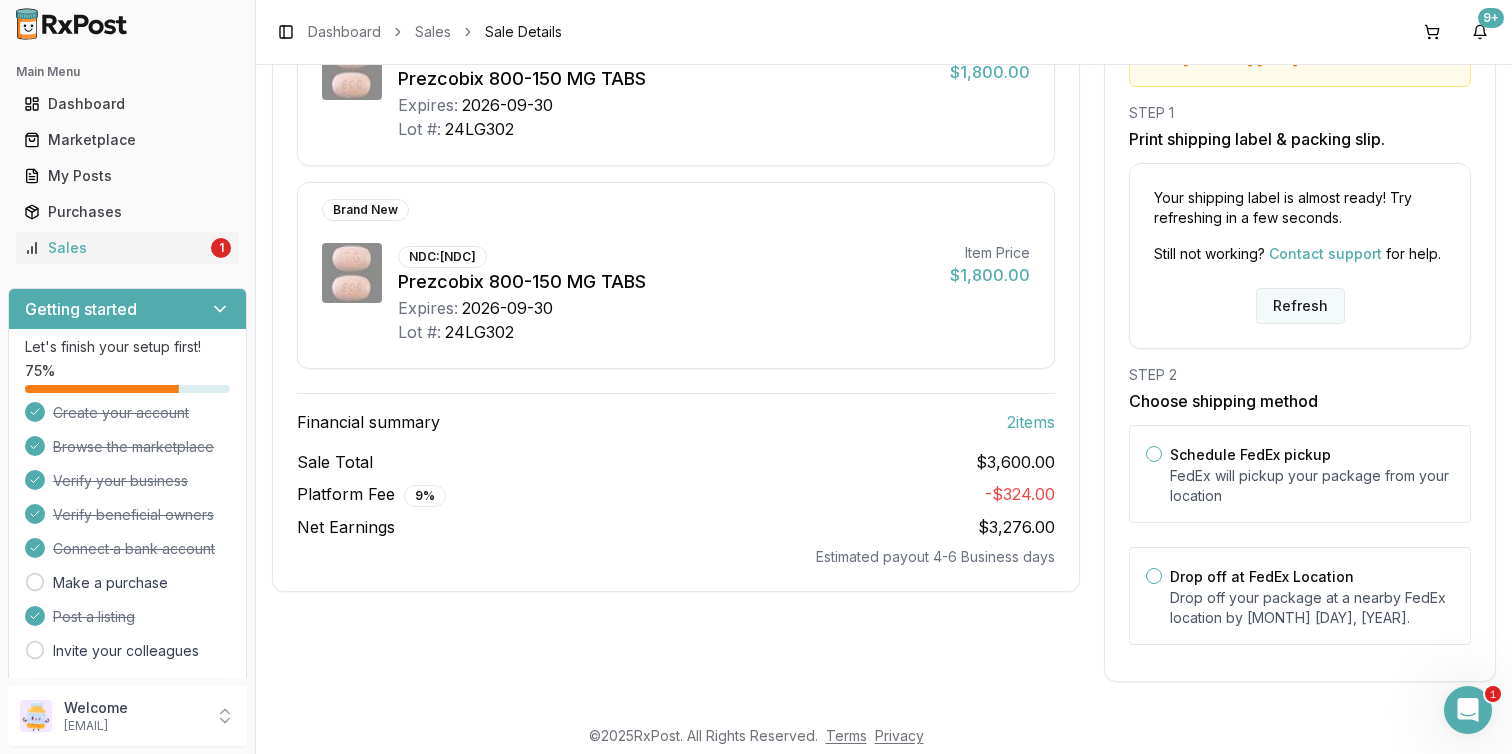 click on "Refresh" at bounding box center (1300, 306) 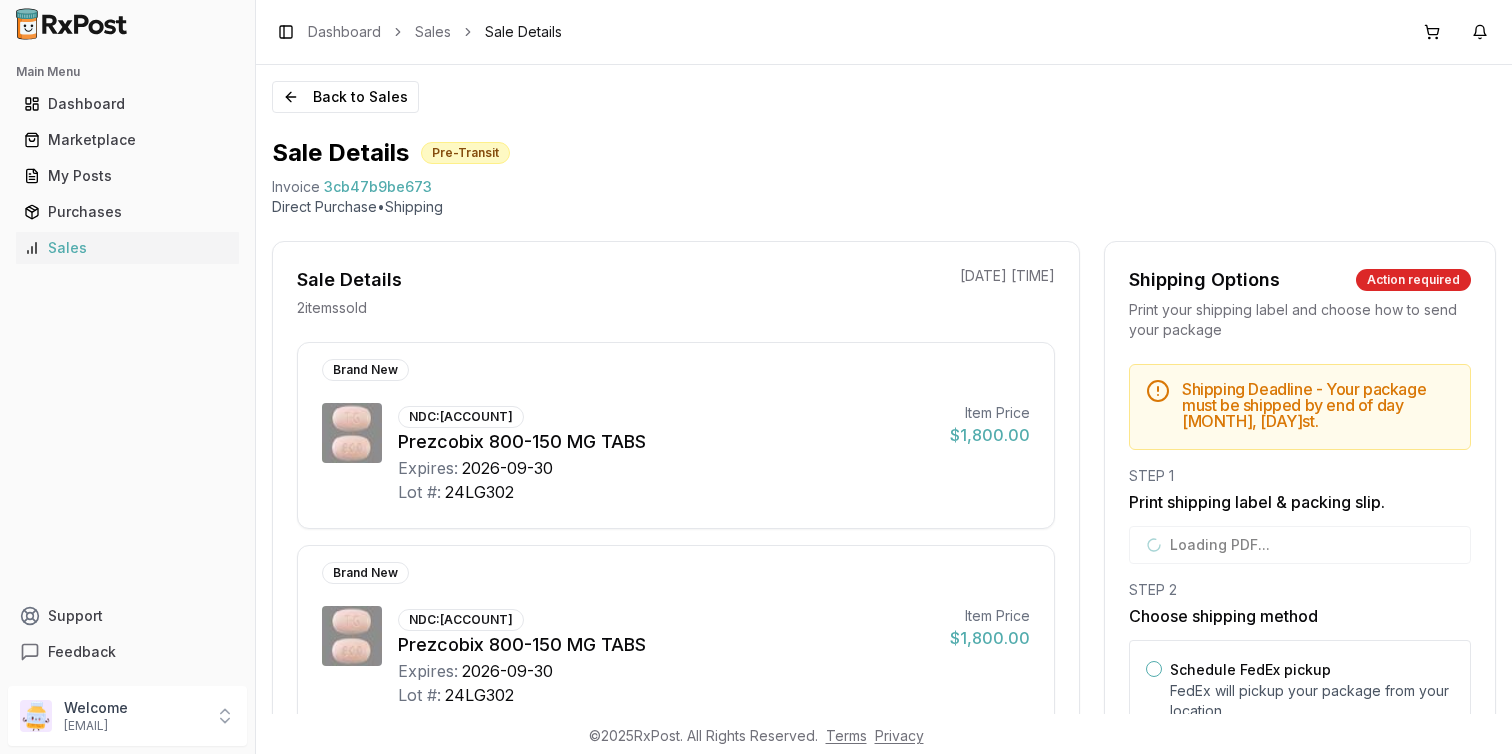 scroll, scrollTop: 0, scrollLeft: 0, axis: both 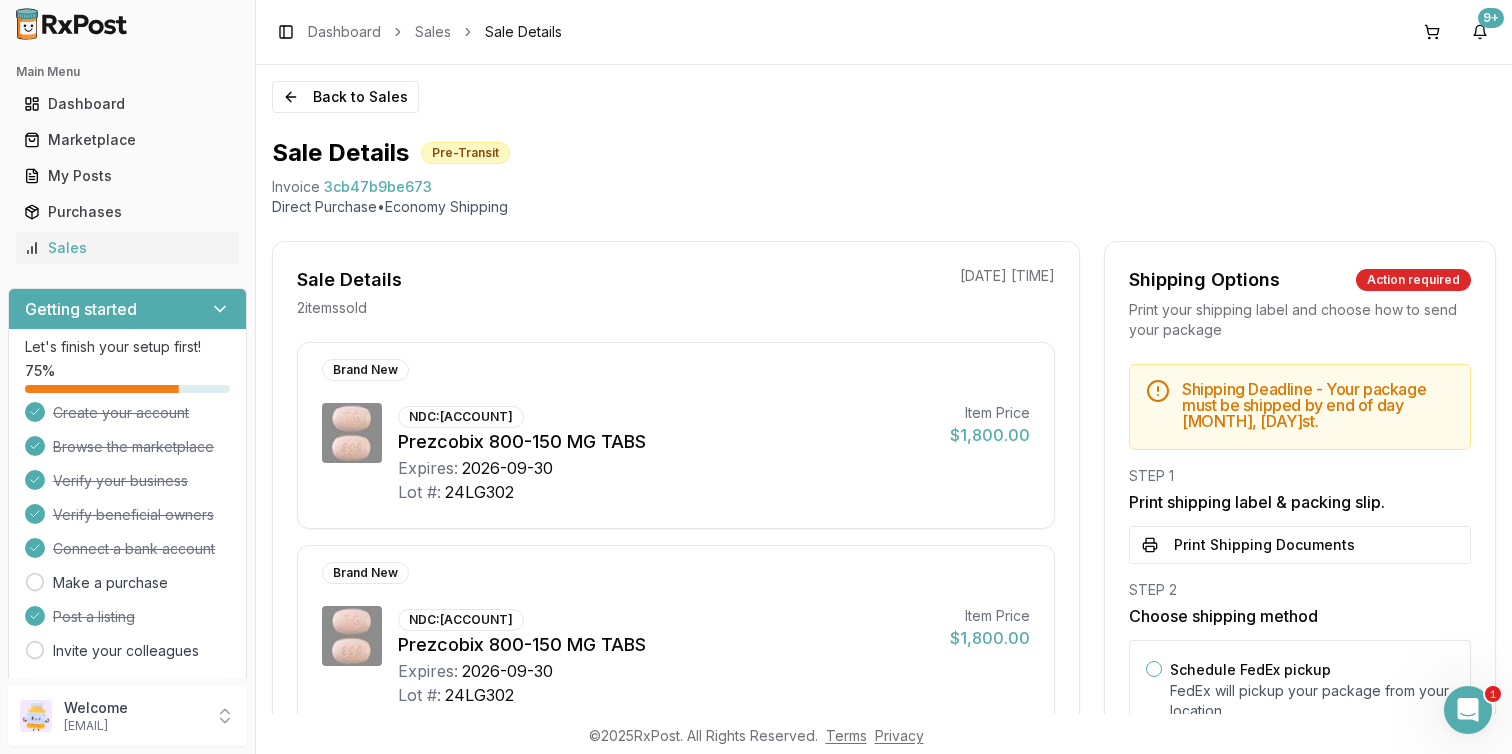 click on "Shipping Deadline - Your package must be shipped   by end of day [MONTH], [DAY]st . STEP 1 Print shipping label & packing slip. Print Shipping Documents STEP 2 Choose shipping method Schedule FedEx pickup FedEx will pickup your package from your location Drop off at FedEx Location Drop off your package at a nearby FedEx location by   [MONTH], [DAY], [YEAR] ." at bounding box center (1300, 618) 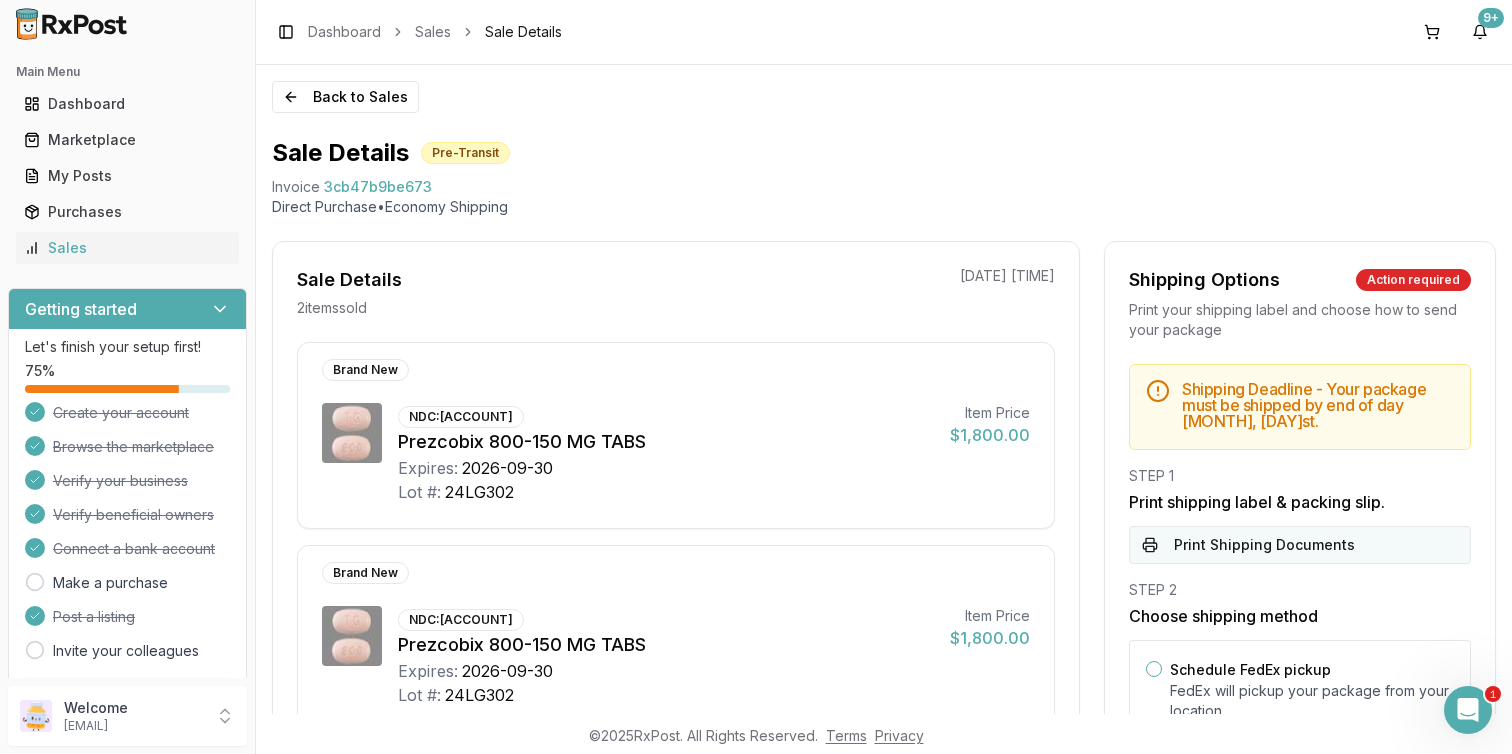 click on "Print Shipping Documents" at bounding box center [1300, 545] 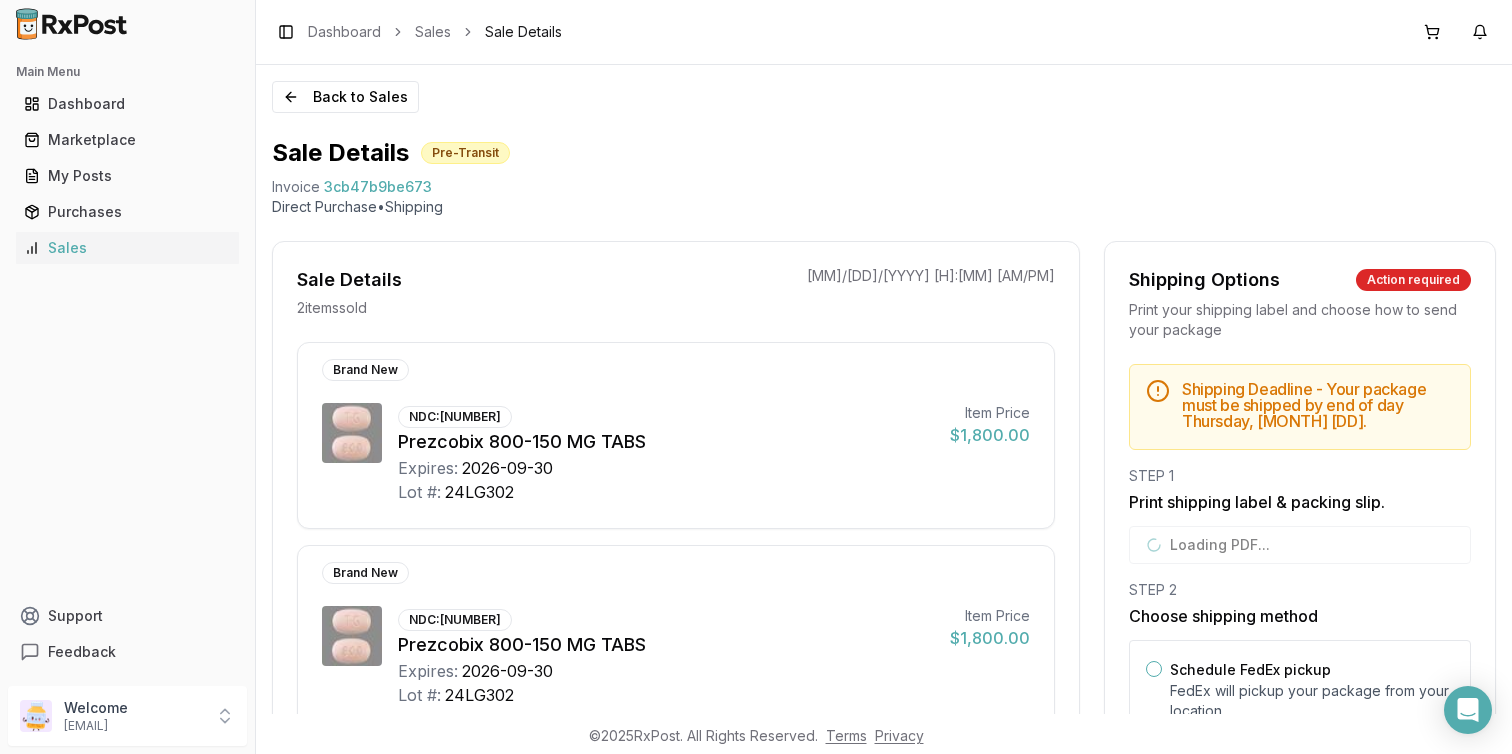 scroll, scrollTop: 0, scrollLeft: 0, axis: both 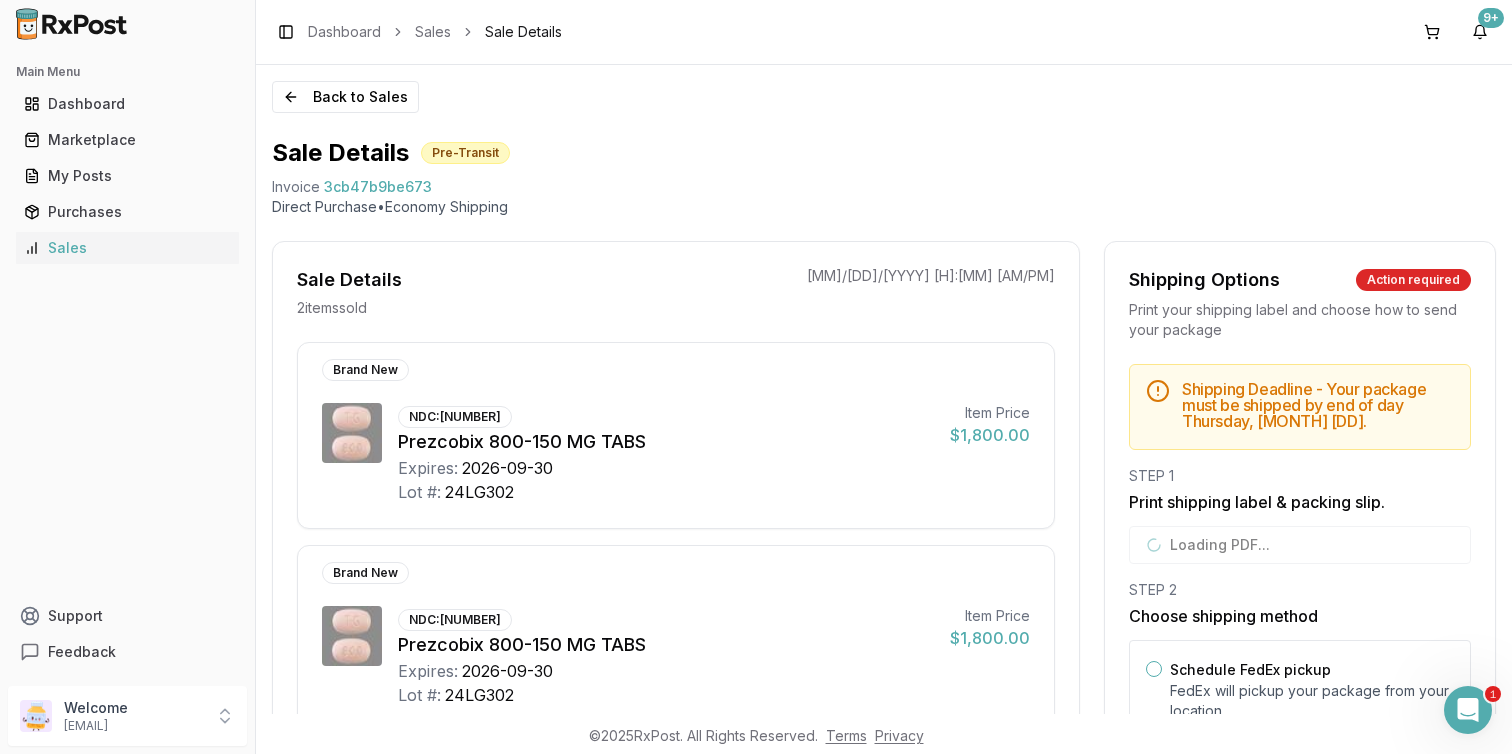 click at bounding box center [1468, 710] 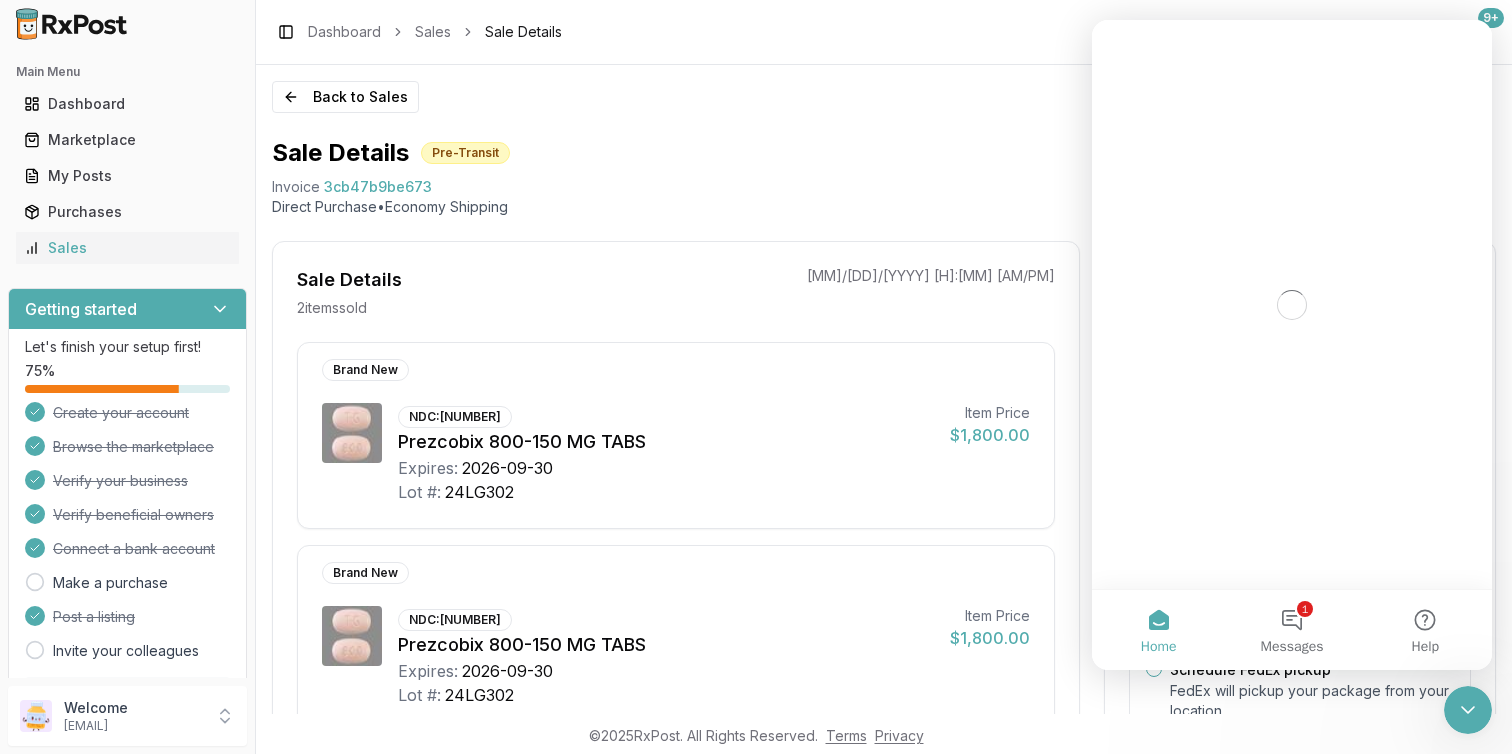 scroll, scrollTop: 0, scrollLeft: 0, axis: both 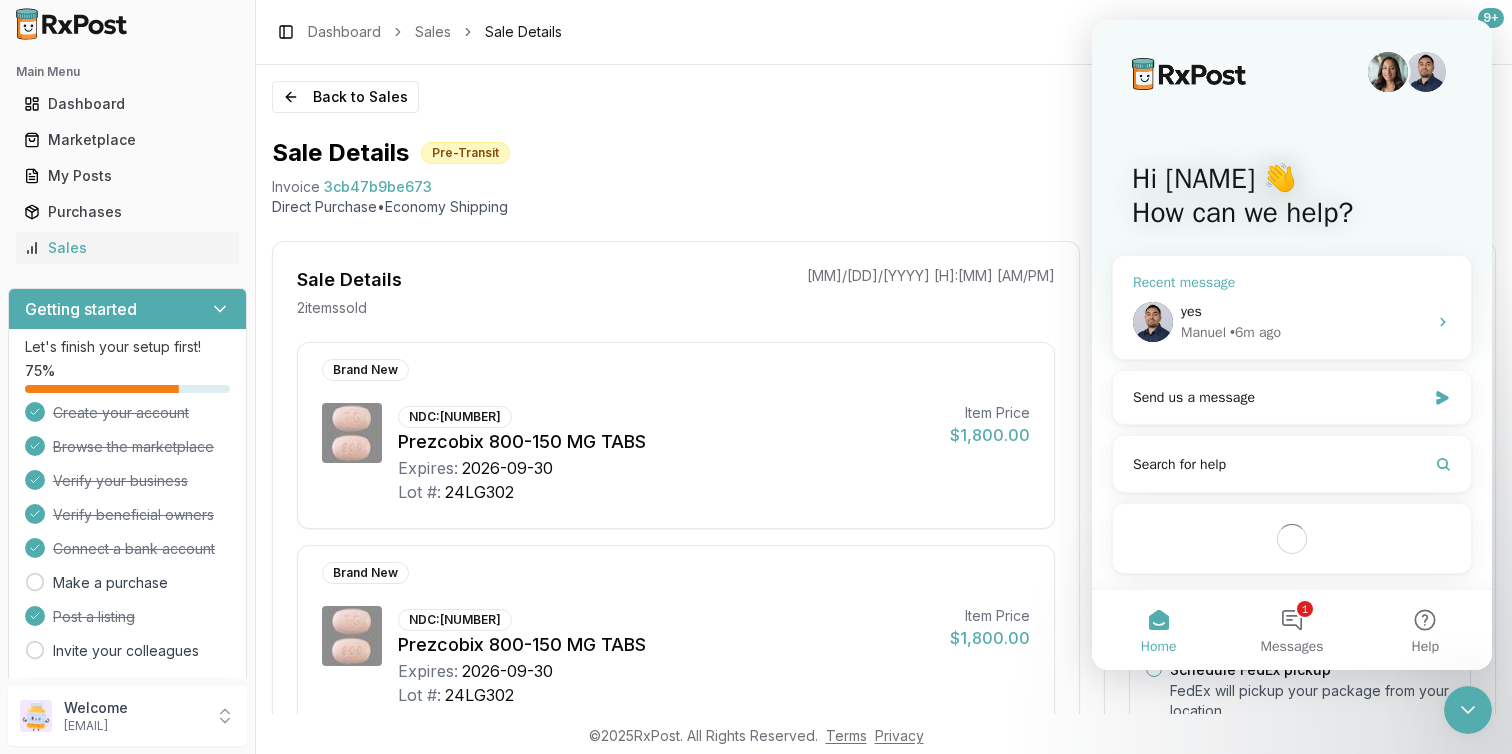 click on "yes" at bounding box center (1304, 311) 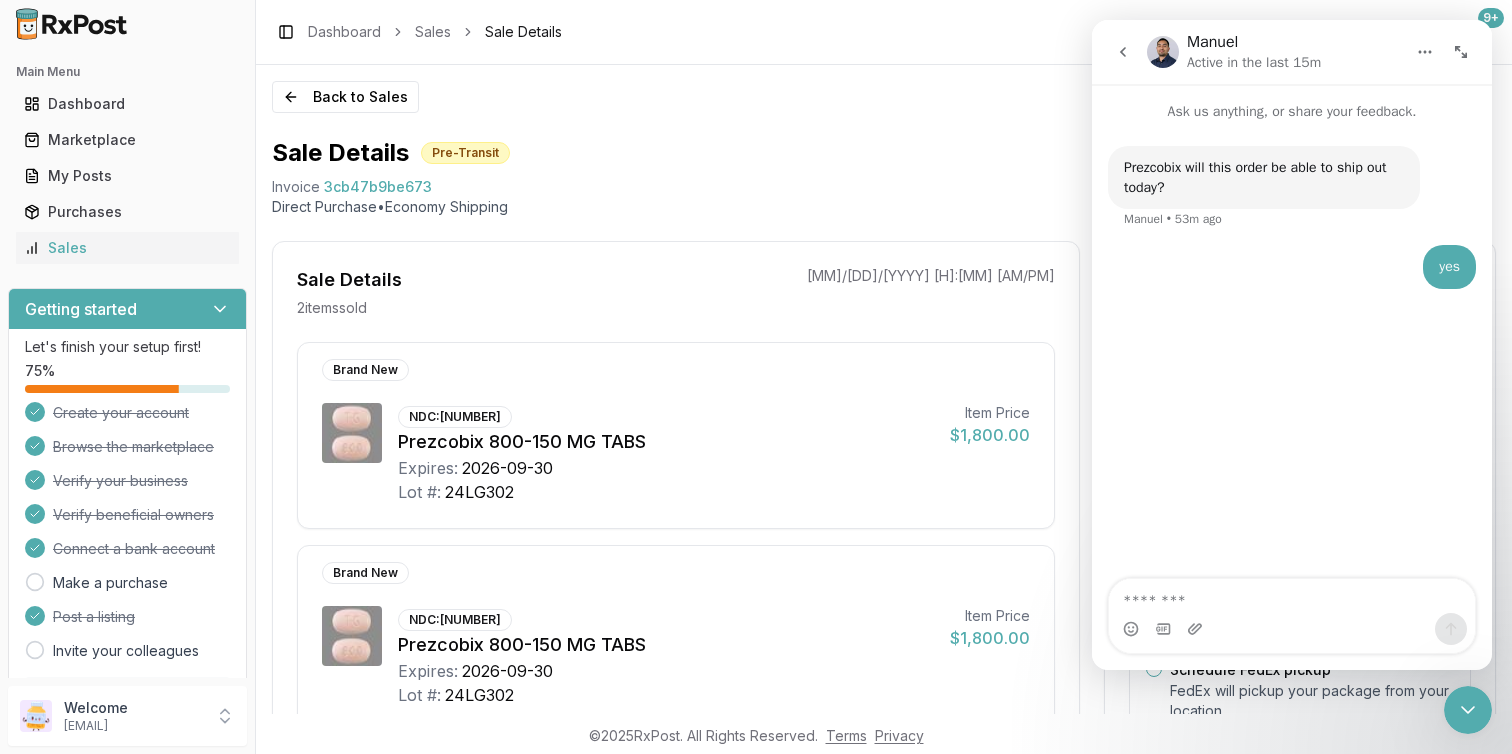 click 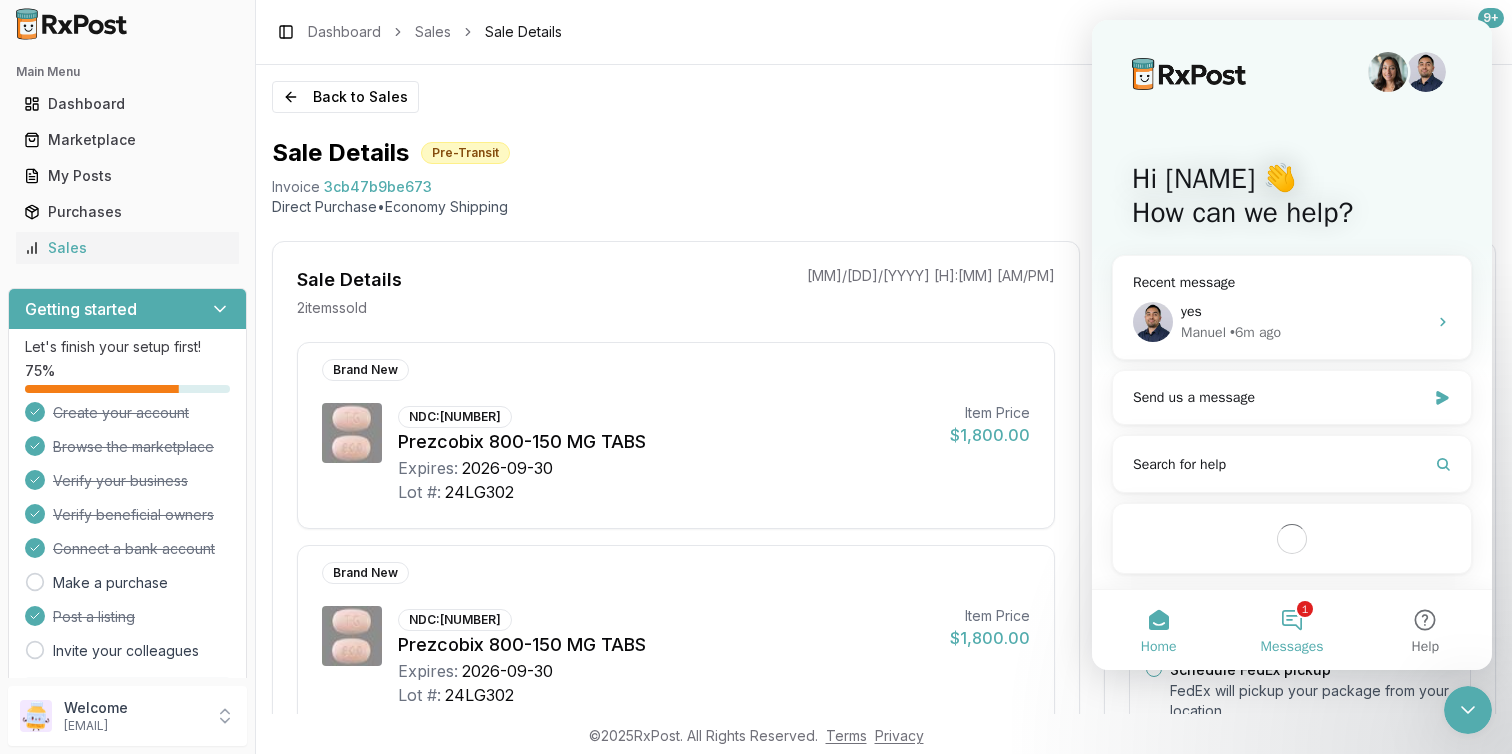 click on "1 Messages" at bounding box center (1291, 630) 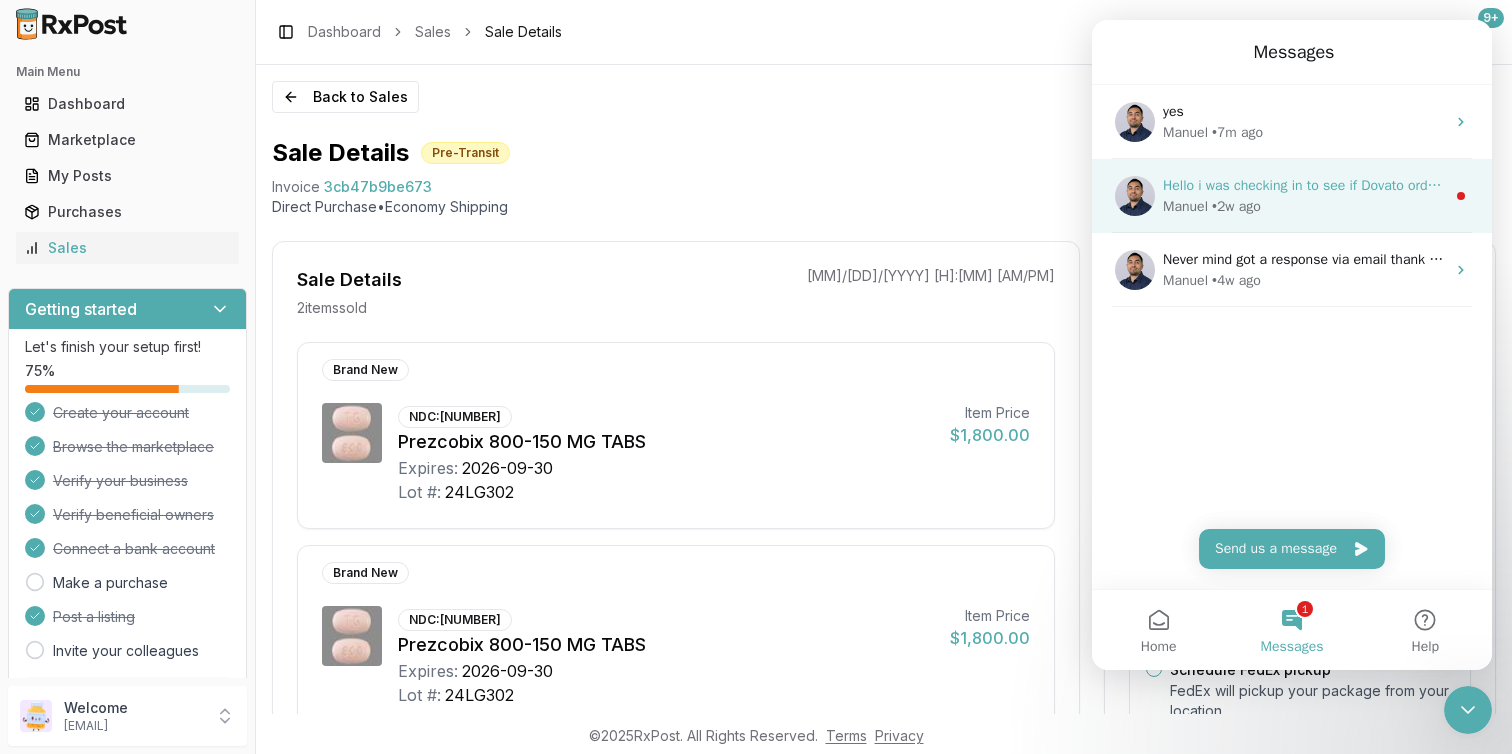click on "•  2w ago" at bounding box center (1236, 206) 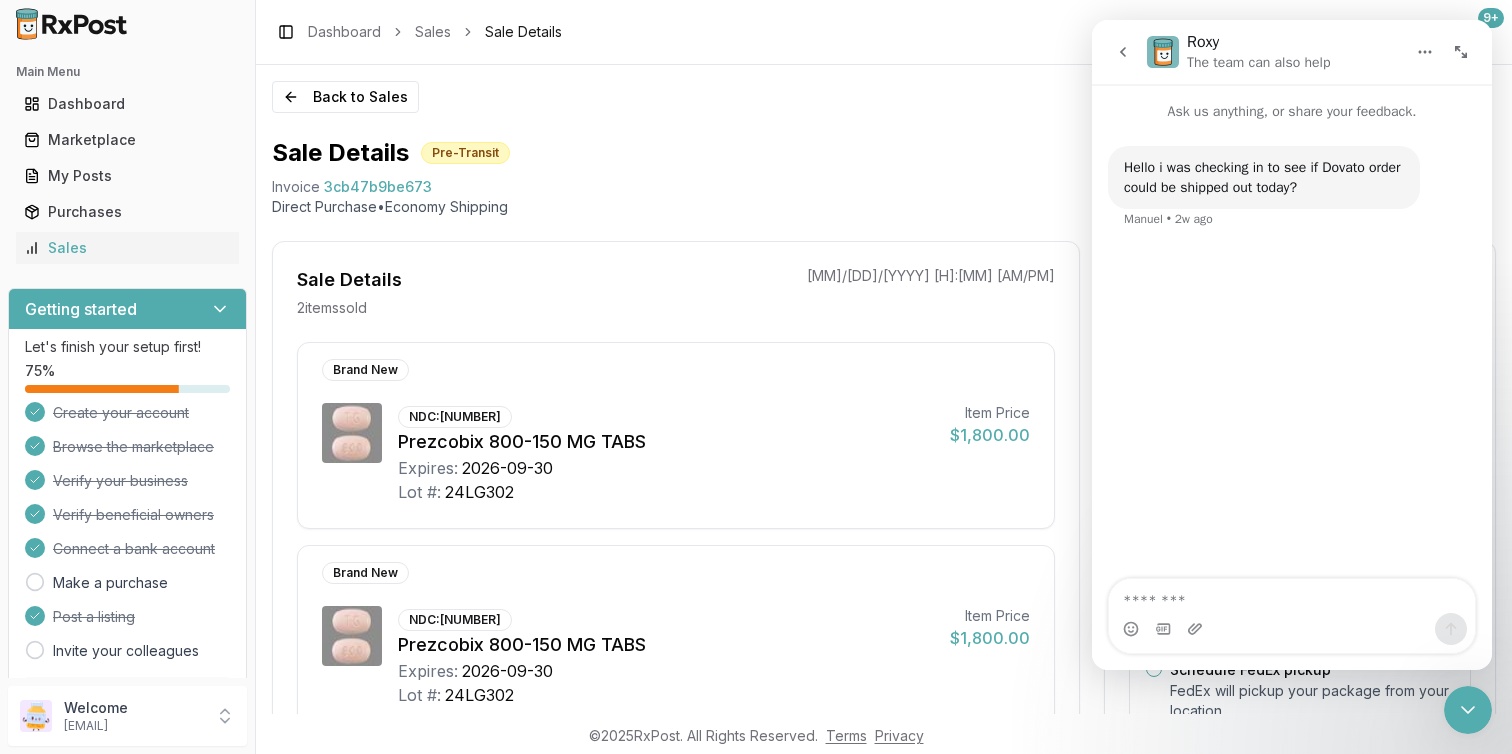 click at bounding box center [1123, 52] 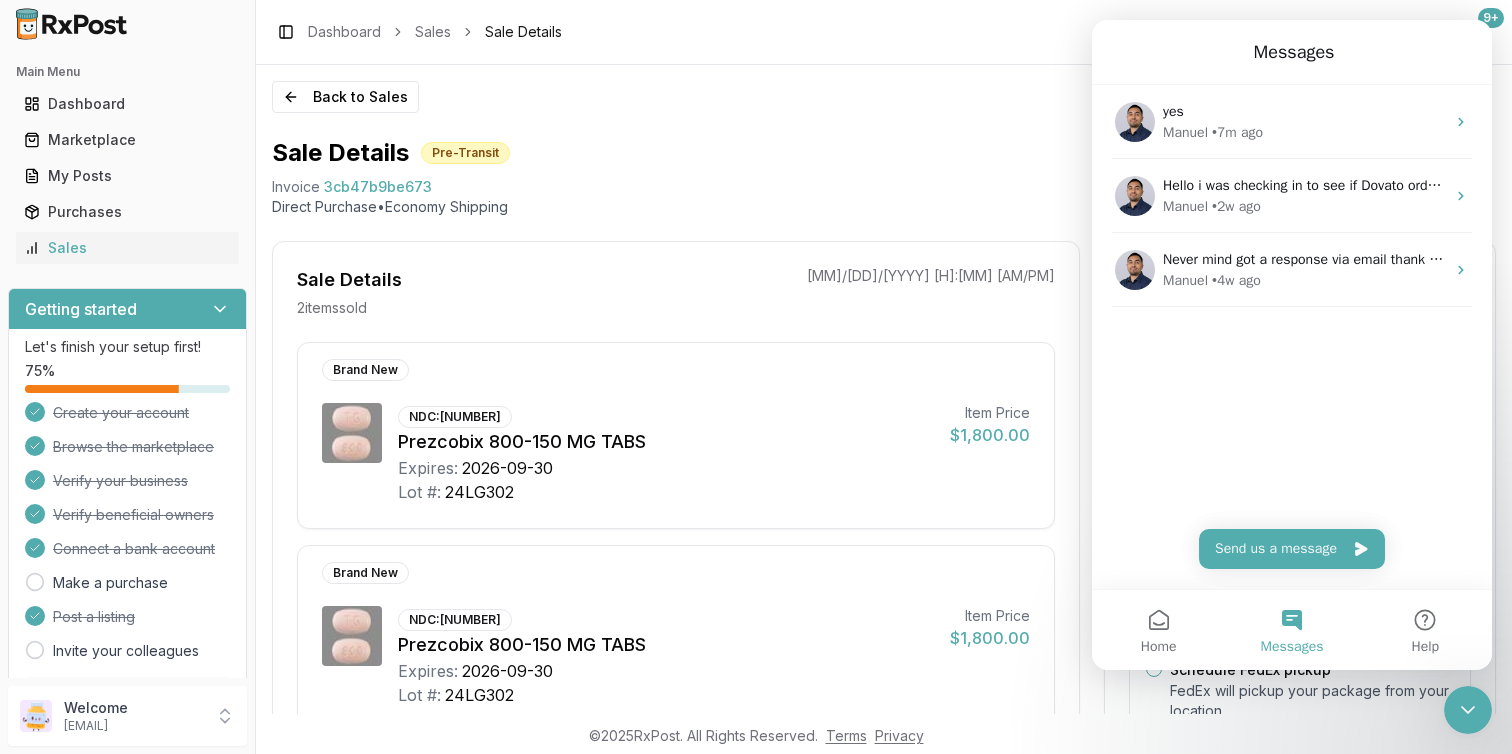 click on "Messages" at bounding box center [1291, 630] 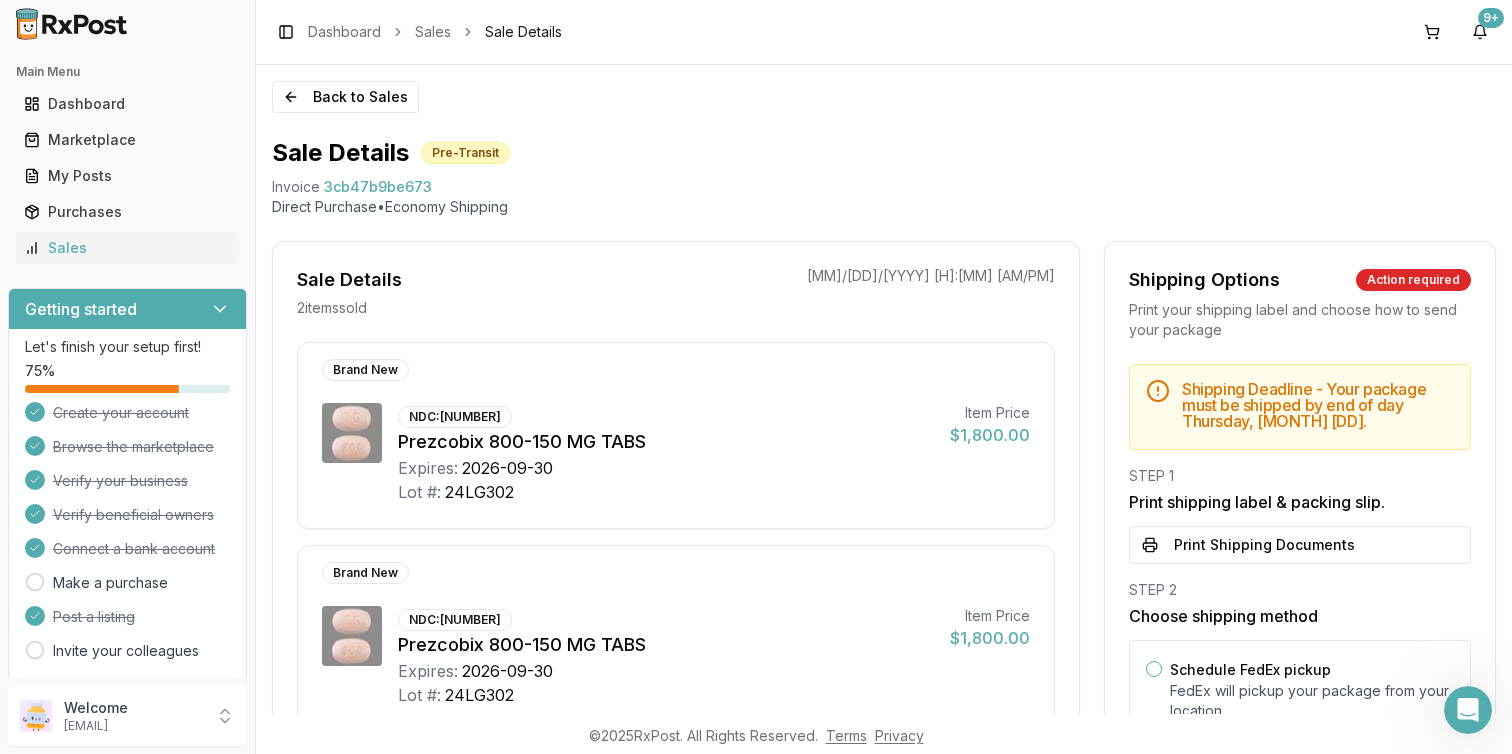 scroll, scrollTop: 0, scrollLeft: 0, axis: both 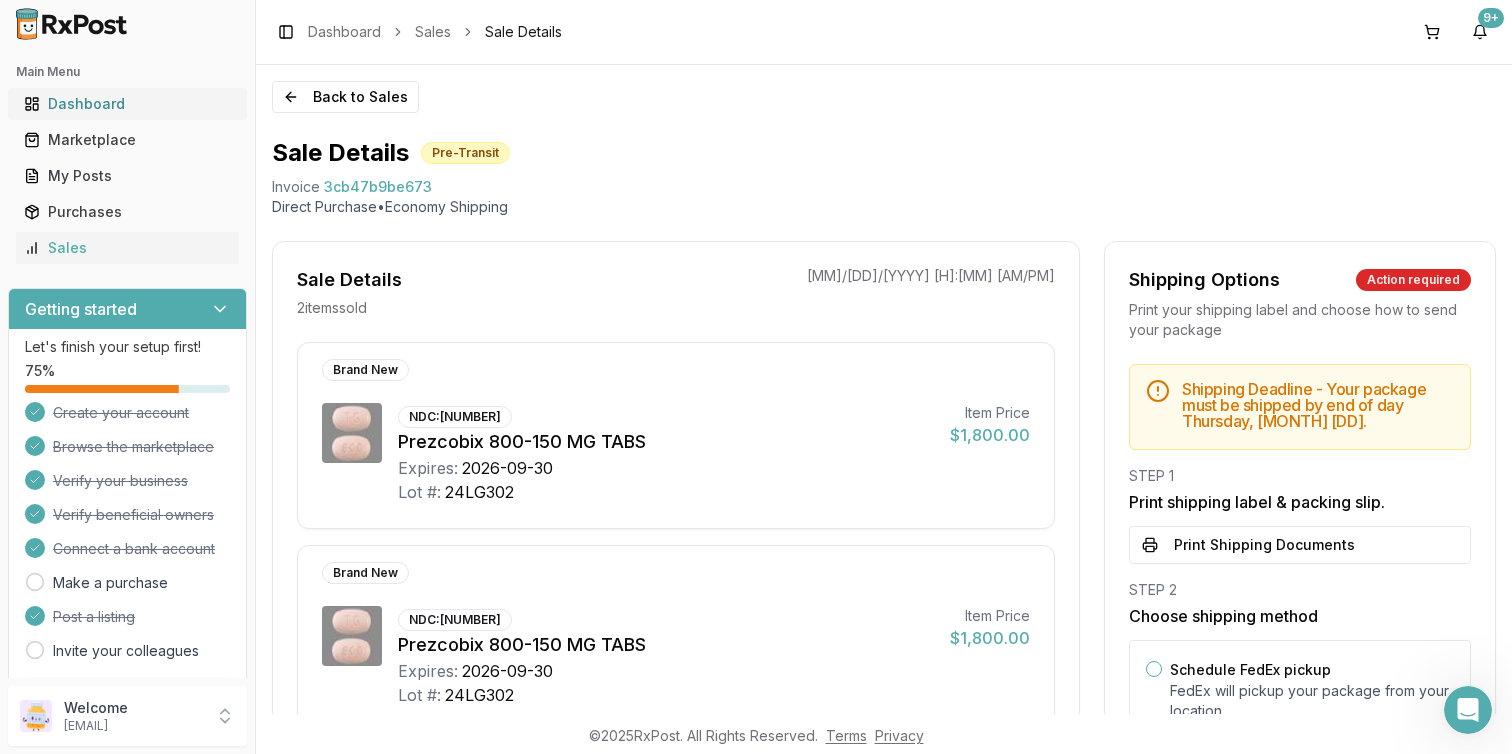 click on "Dashboard" at bounding box center (127, 104) 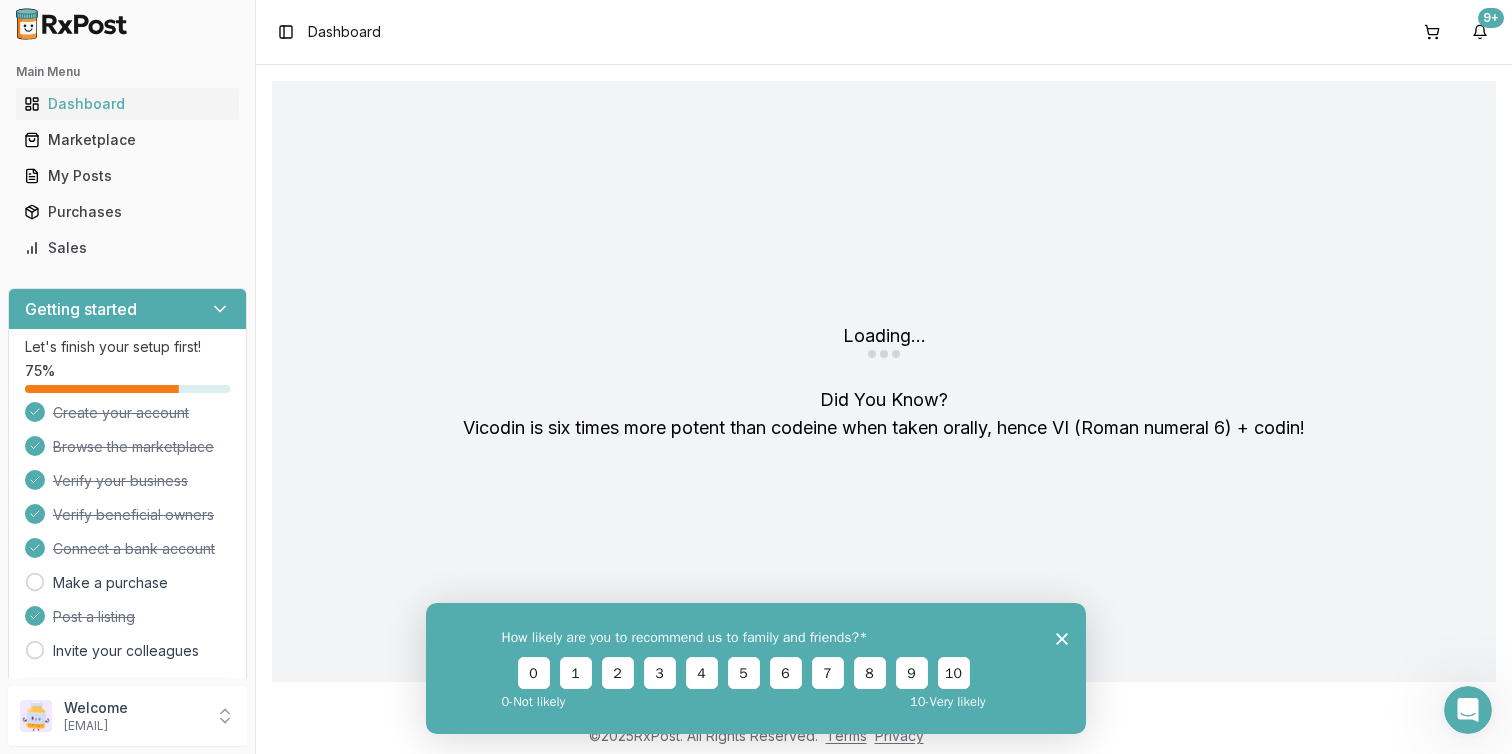 scroll, scrollTop: 0, scrollLeft: 0, axis: both 